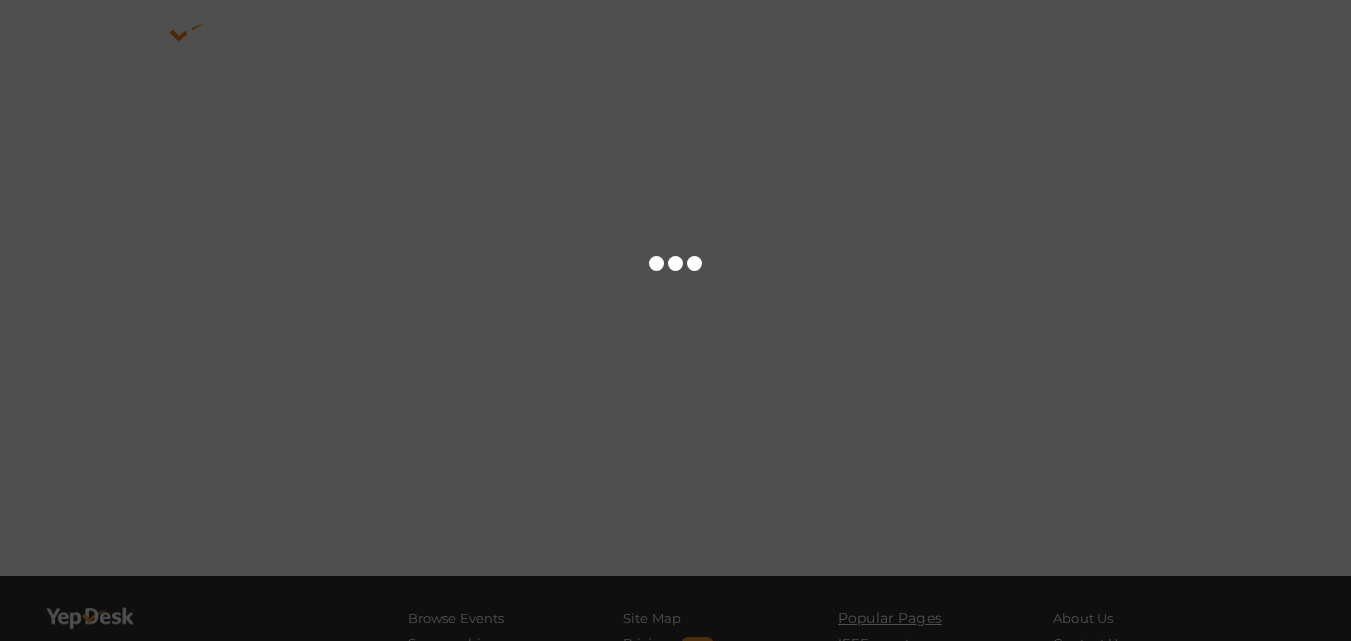 scroll, scrollTop: 0, scrollLeft: 0, axis: both 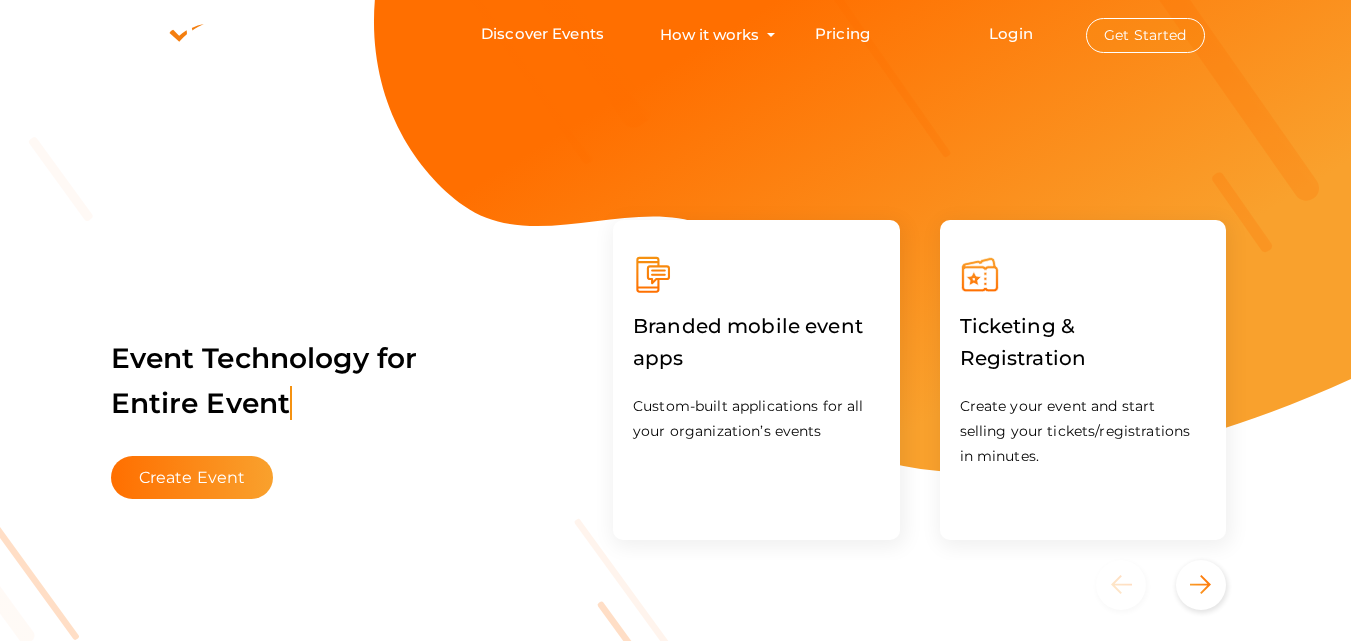 click on "Get Started" at bounding box center [1145, 35] 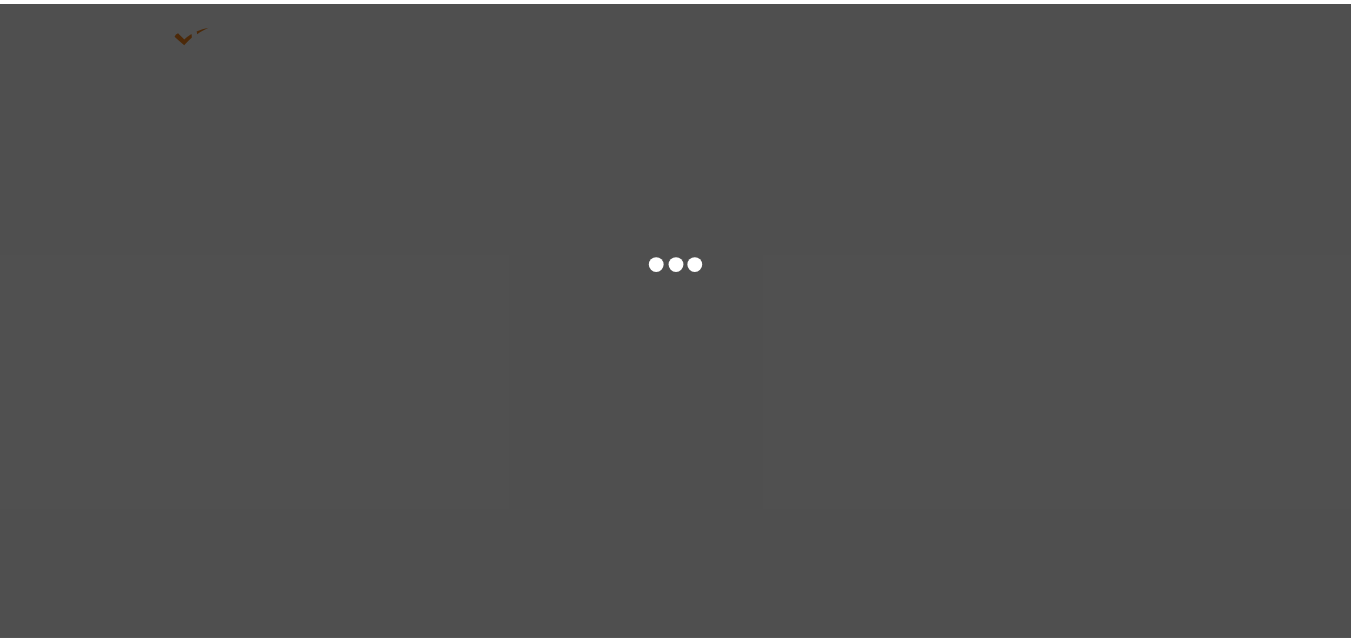 scroll, scrollTop: 0, scrollLeft: 0, axis: both 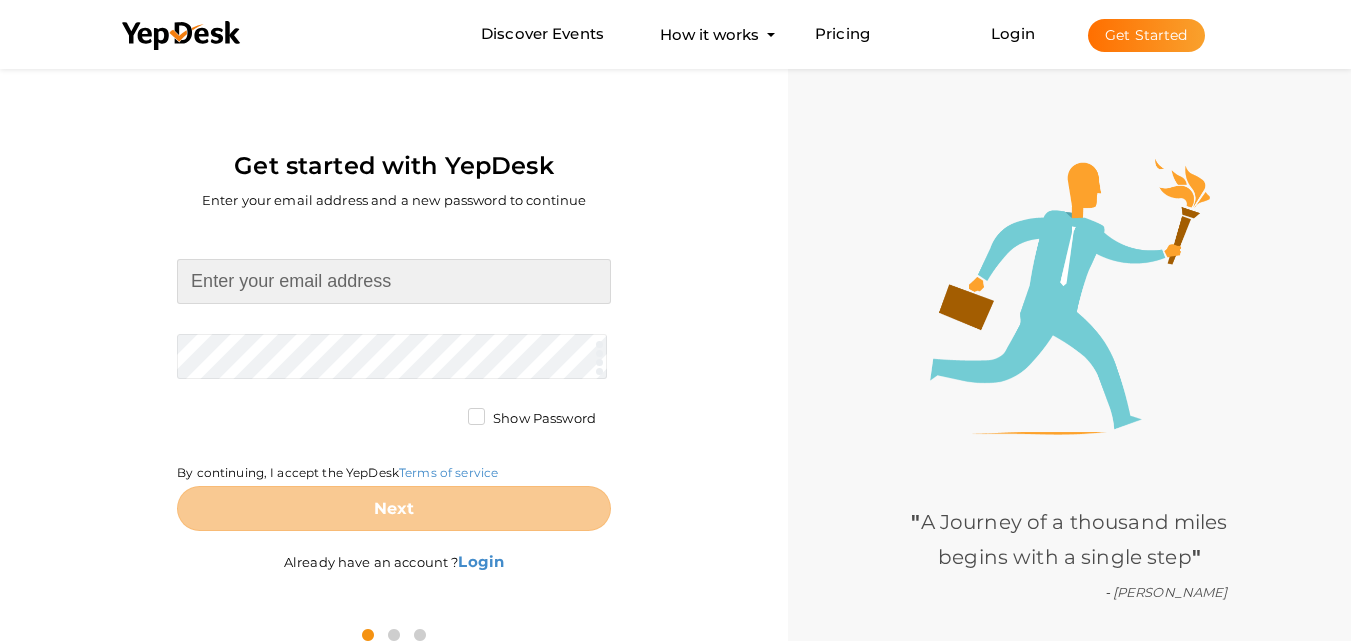 click at bounding box center [394, 281] 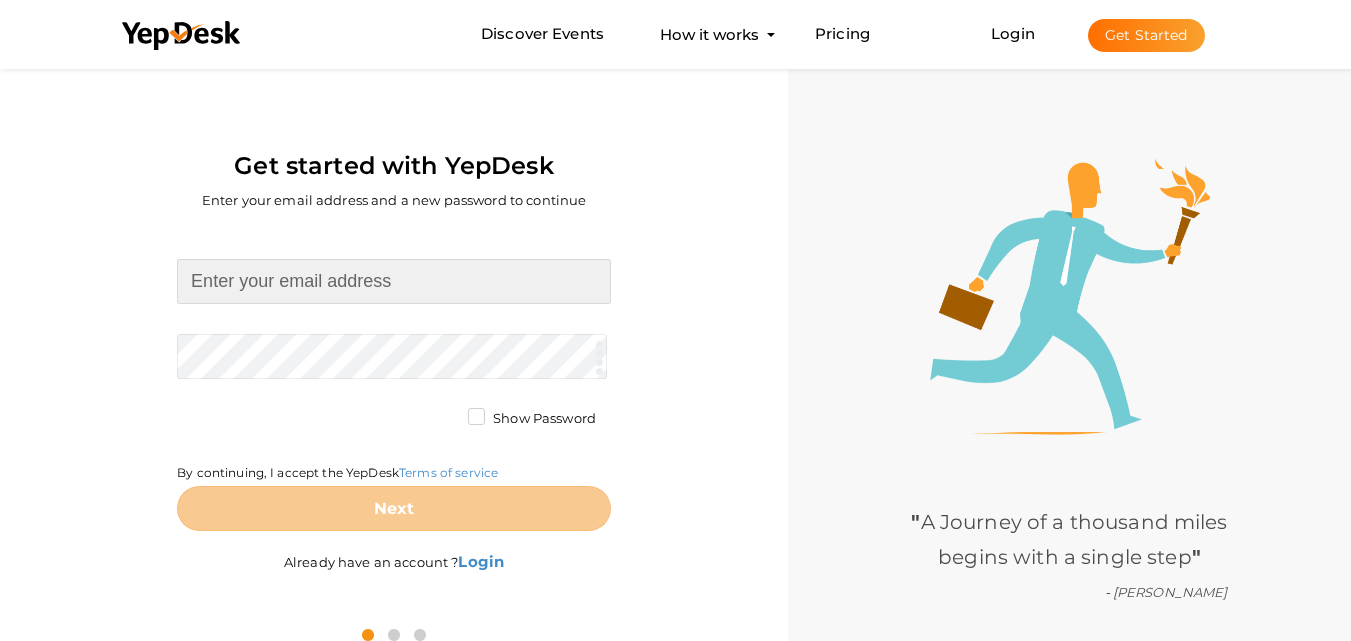 paste on "[EMAIL_ADDRESS][DOMAIN_NAME]" 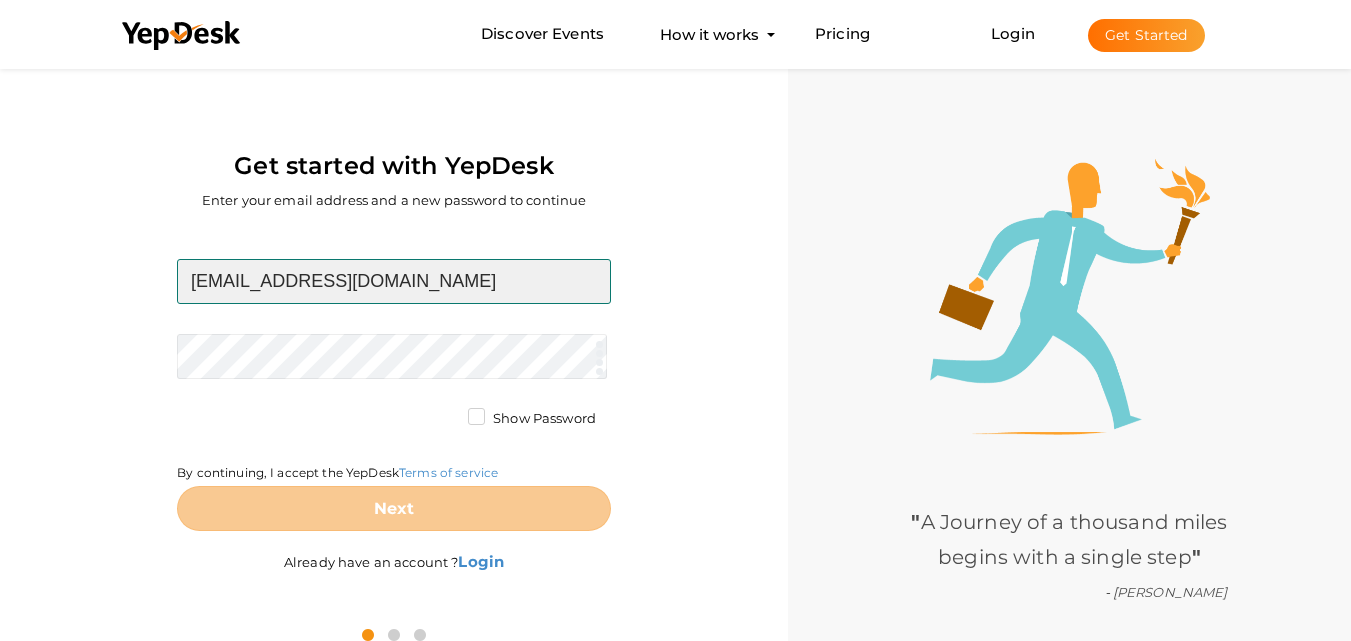 type on "[EMAIL_ADDRESS][DOMAIN_NAME]" 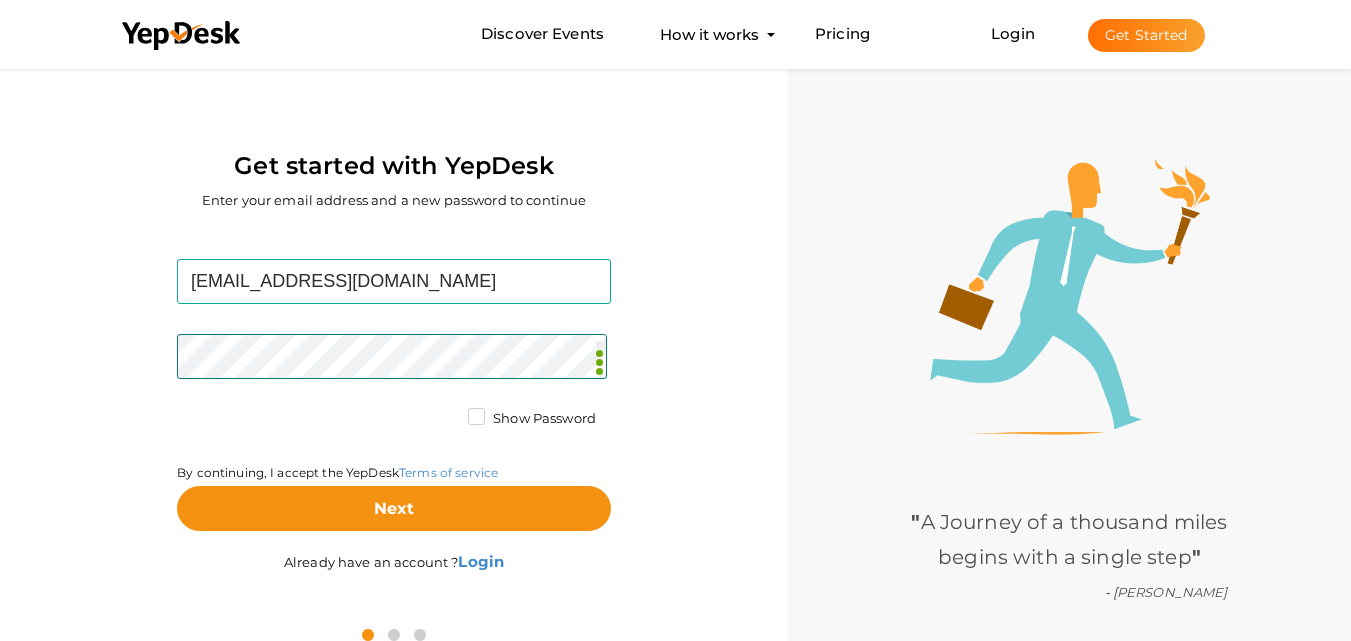 scroll, scrollTop: 64, scrollLeft: 0, axis: vertical 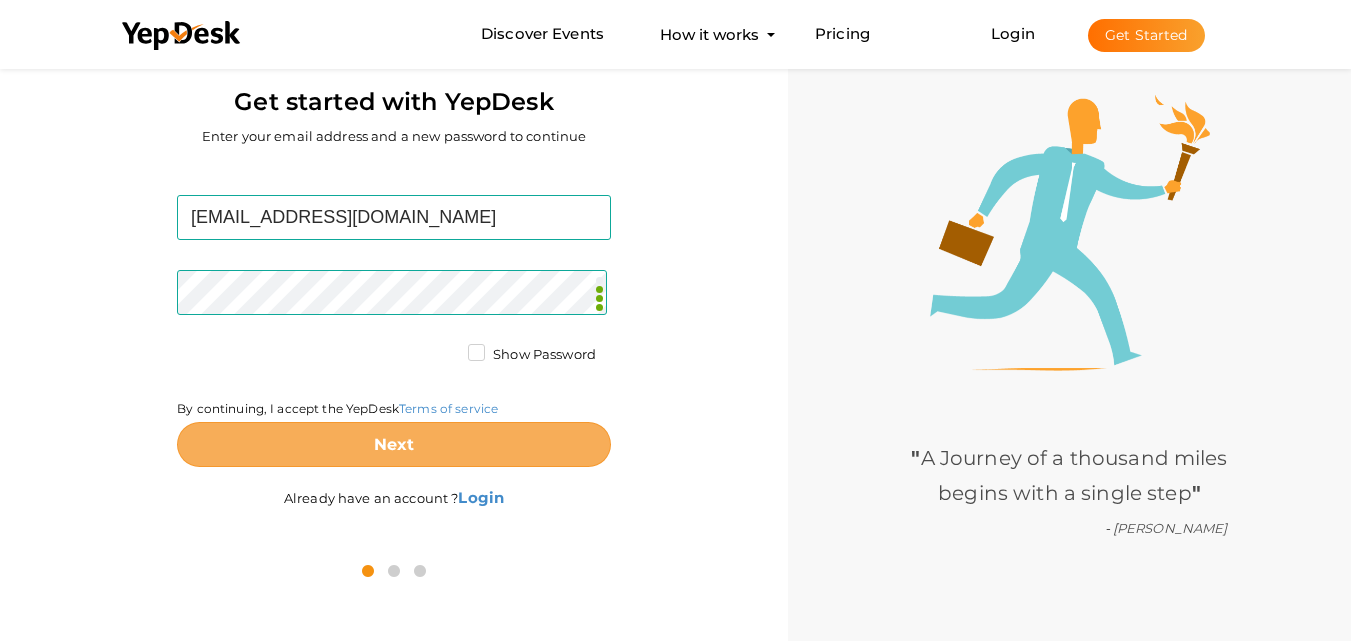 click on "Next" at bounding box center [394, 444] 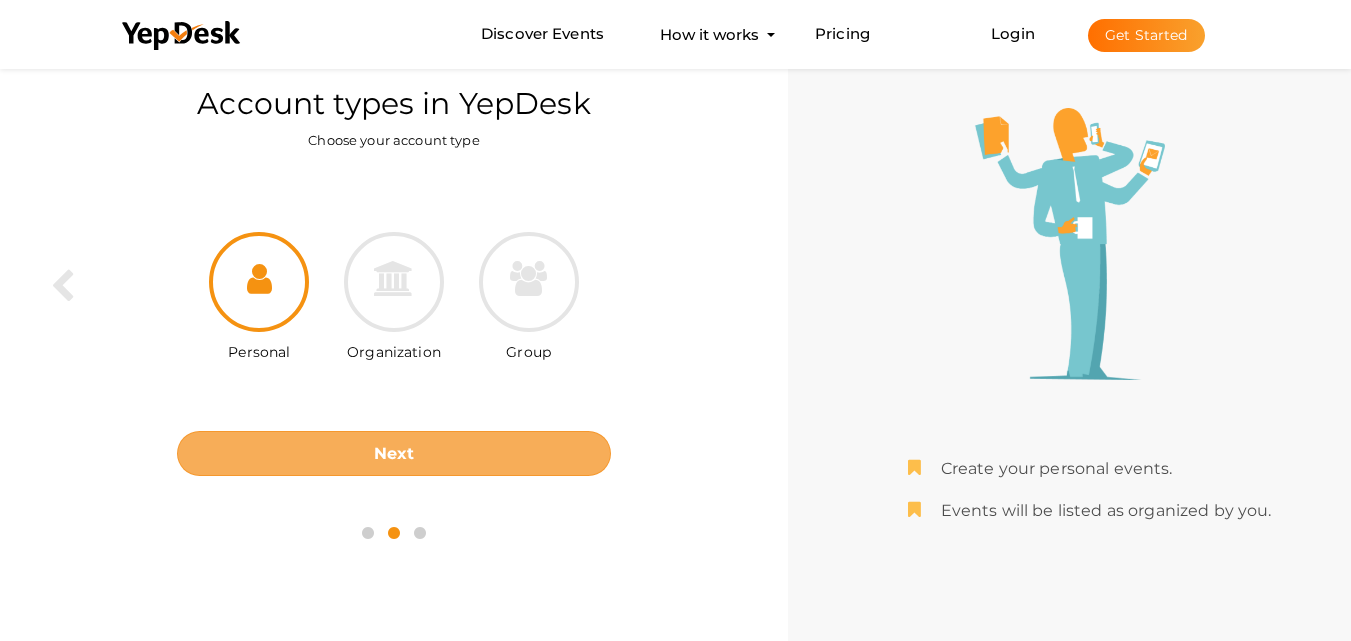 click on "Next" at bounding box center [394, 453] 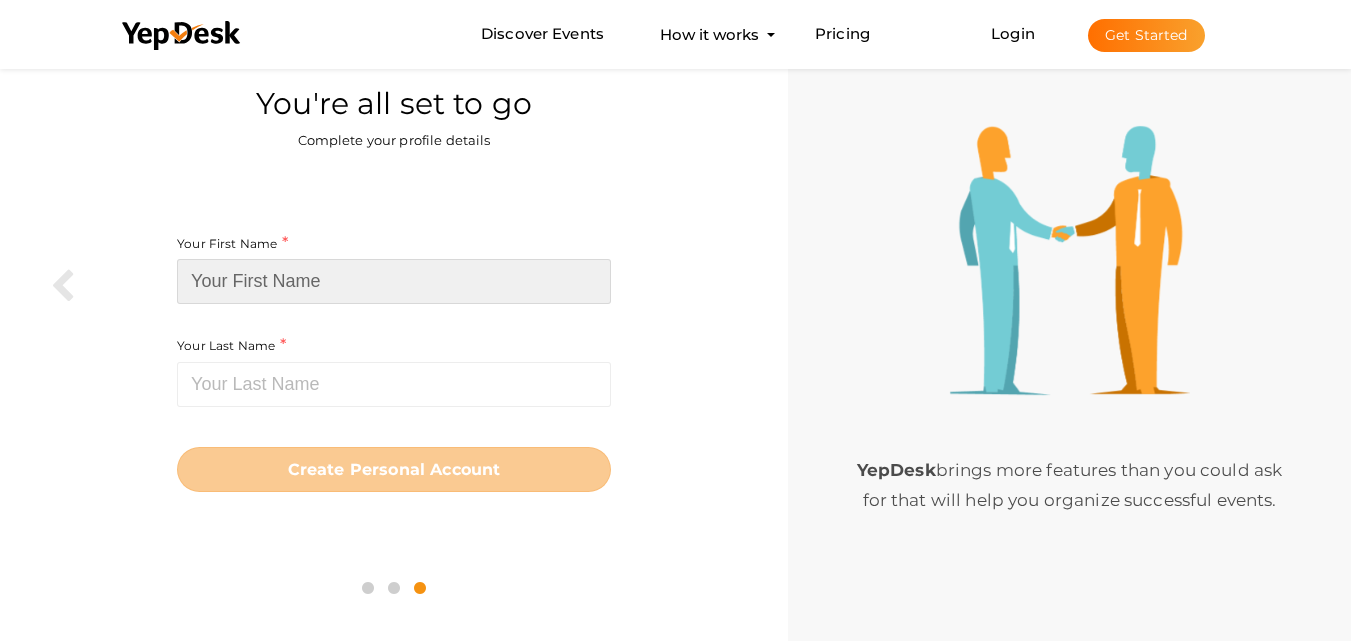 click at bounding box center (394, 281) 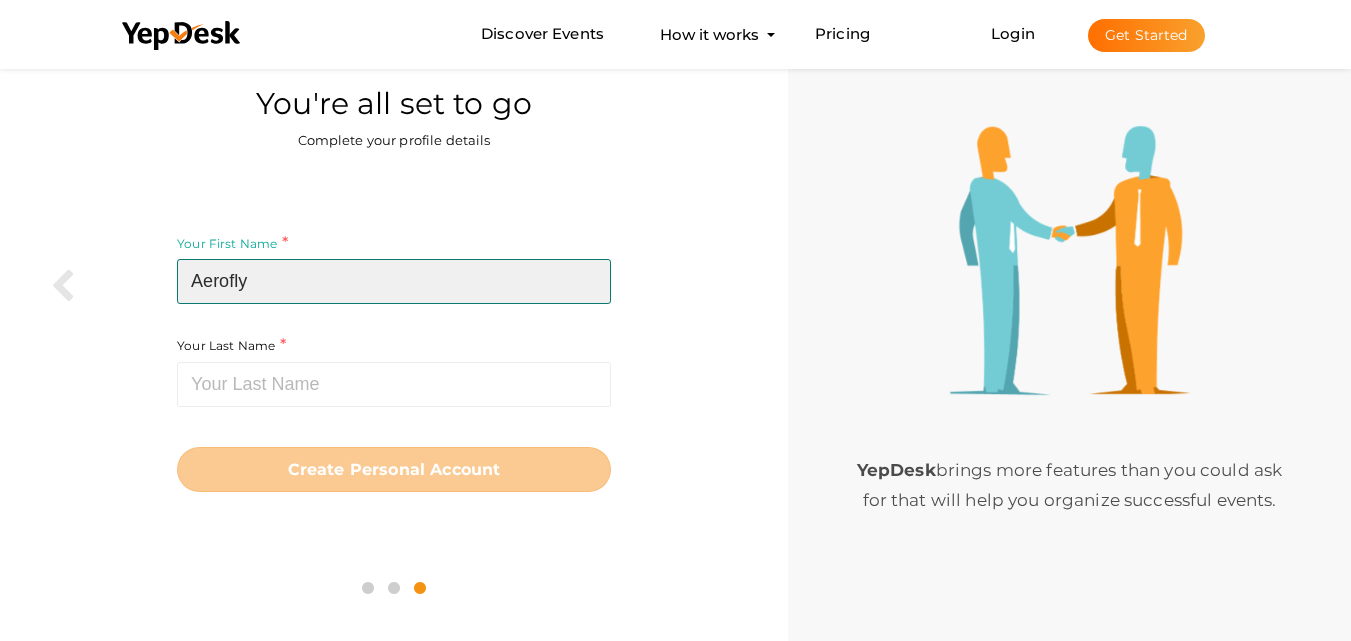 type on "Aerofly" 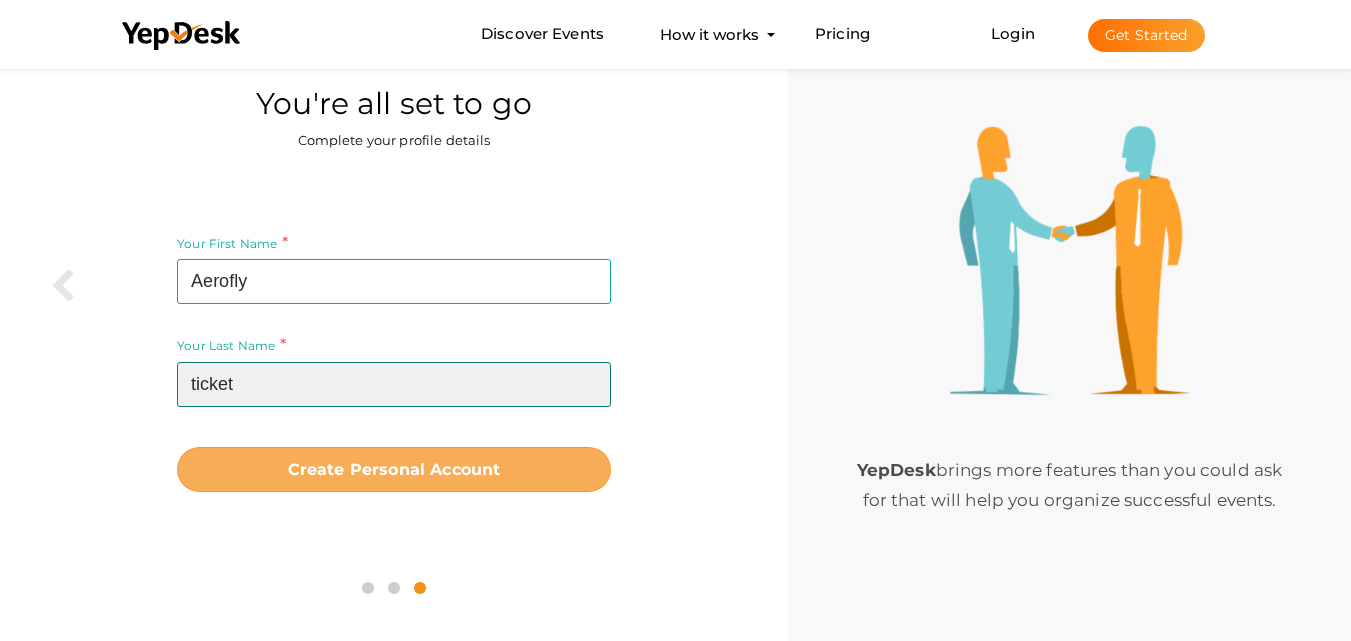 type on "ticket" 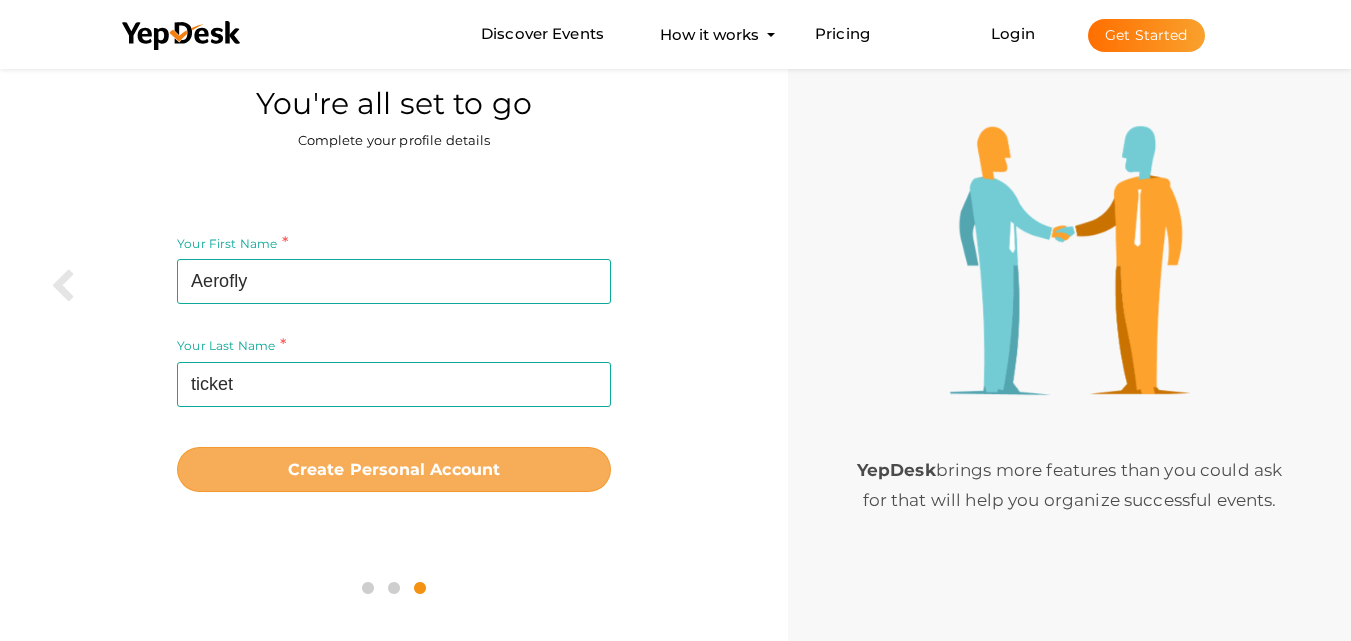 drag, startPoint x: 407, startPoint y: 490, endPoint x: 367, endPoint y: 430, distance: 72.11102 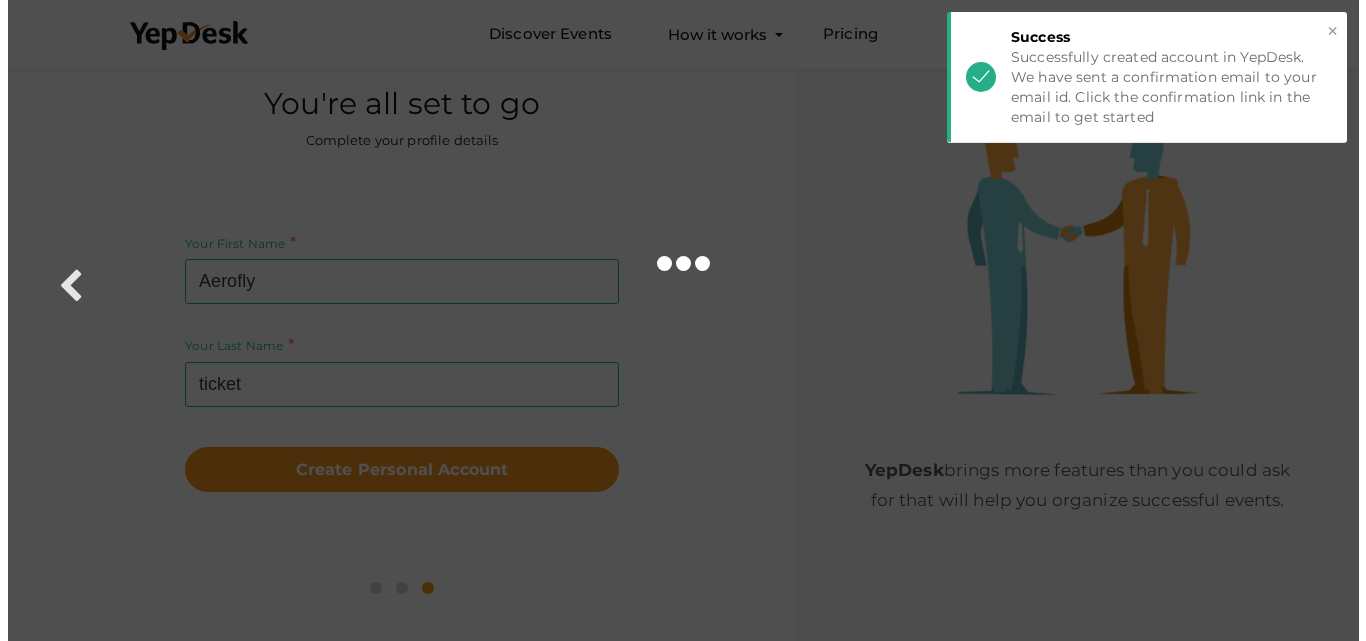 scroll, scrollTop: 0, scrollLeft: 0, axis: both 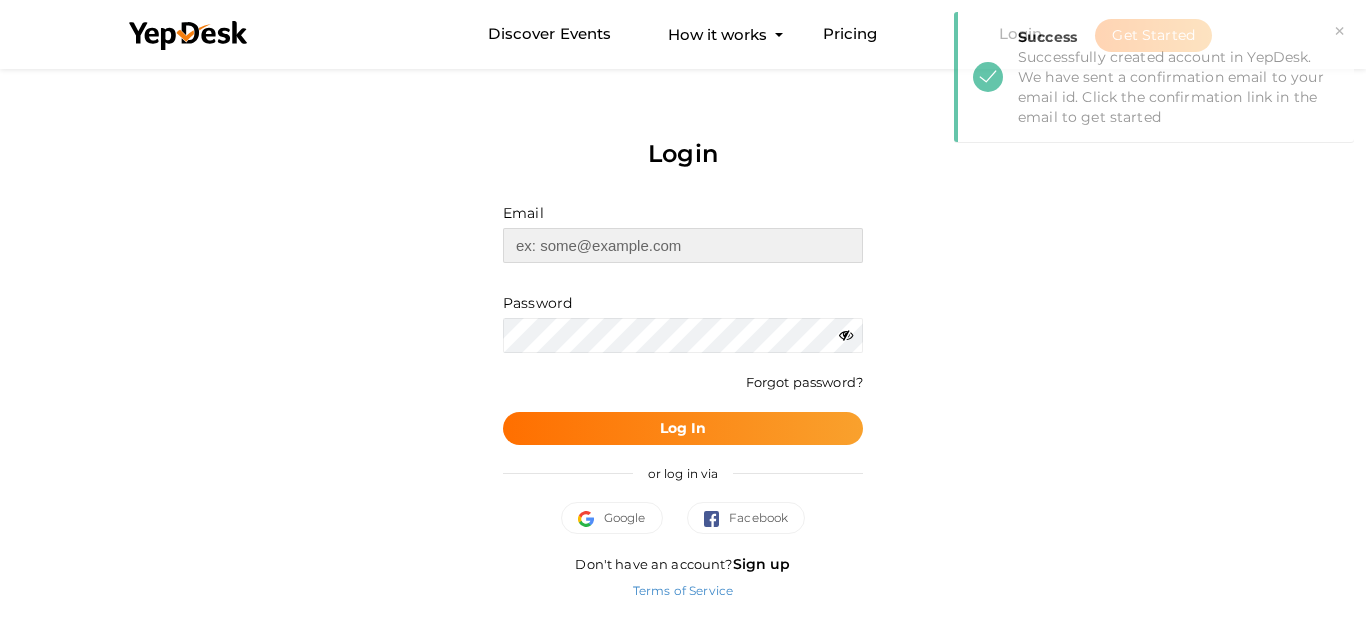 click at bounding box center (683, 245) 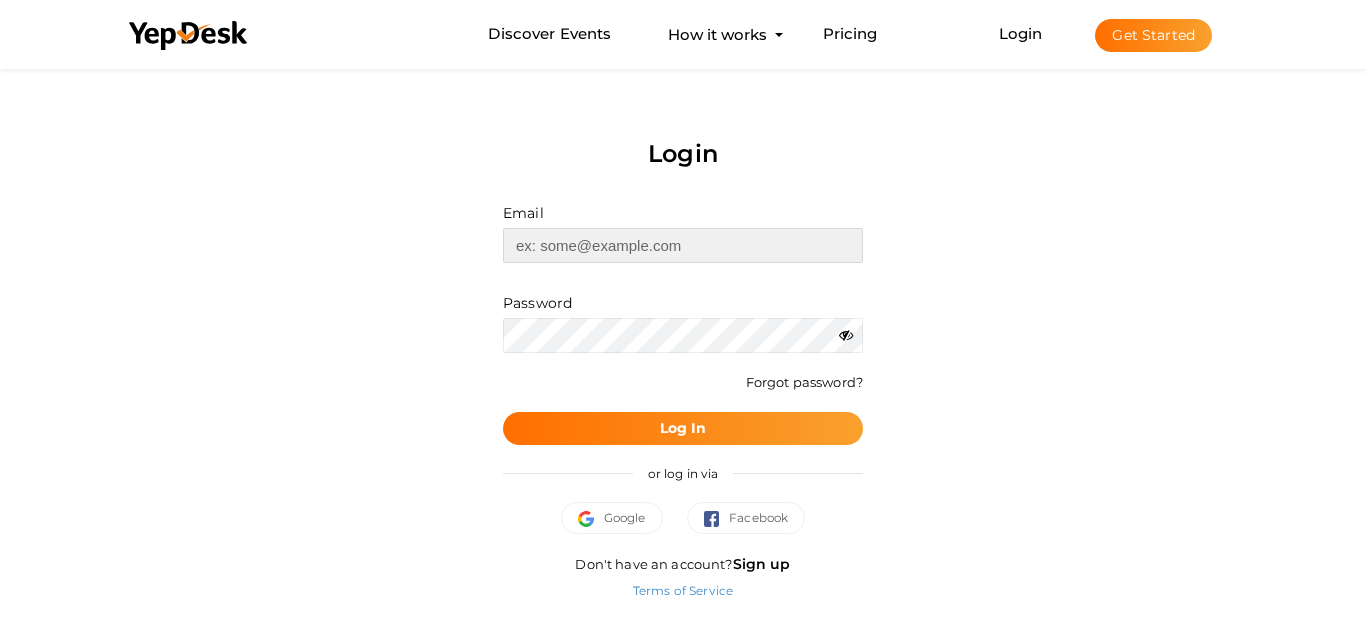 click at bounding box center [683, 245] 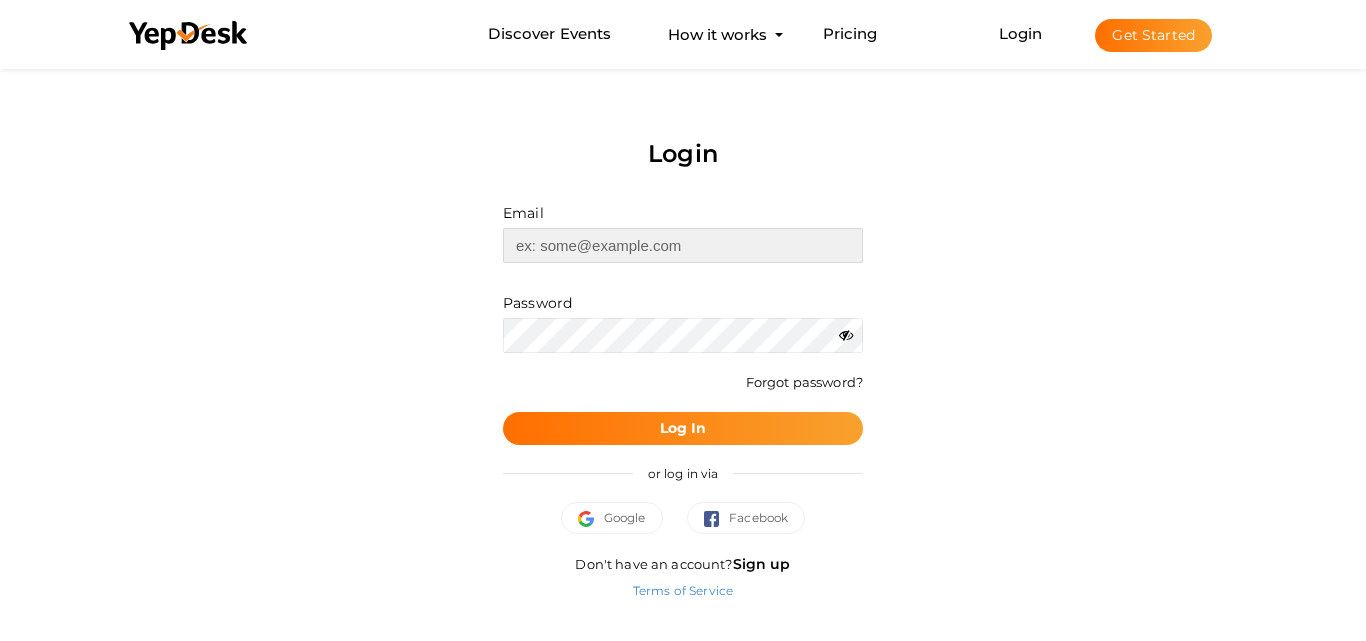 paste on "[EMAIL_ADDRESS][DOMAIN_NAME]" 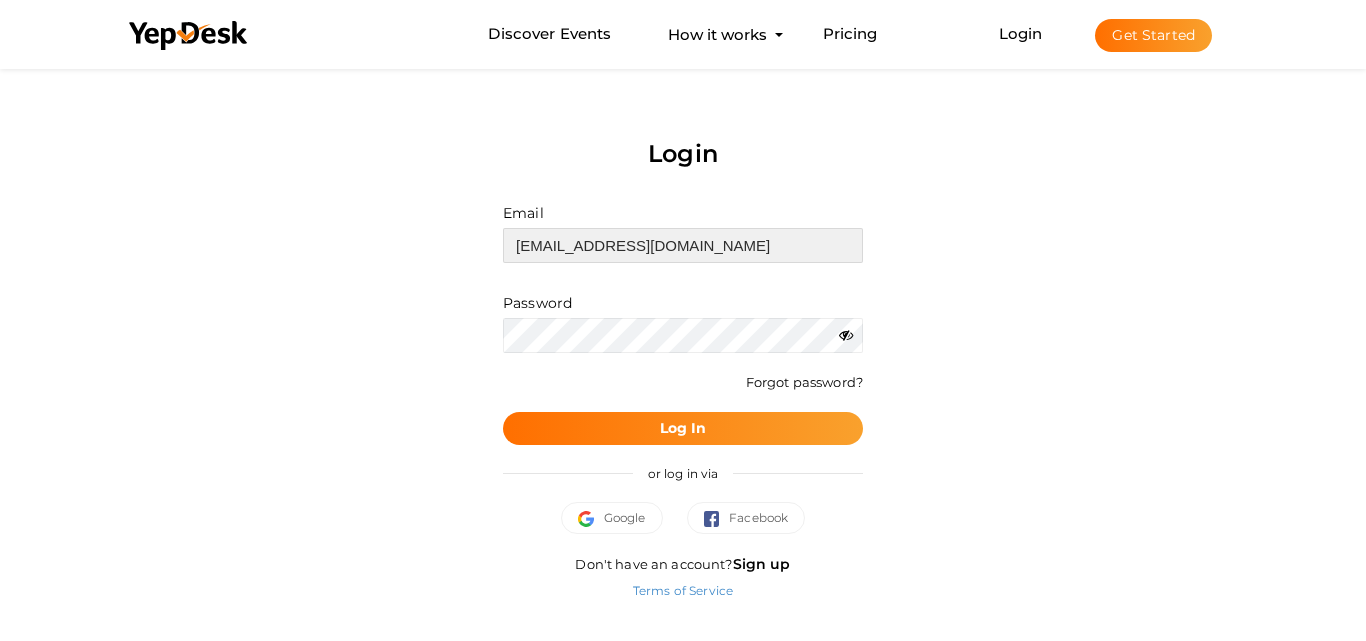type on "[EMAIL_ADDRESS][DOMAIN_NAME]" 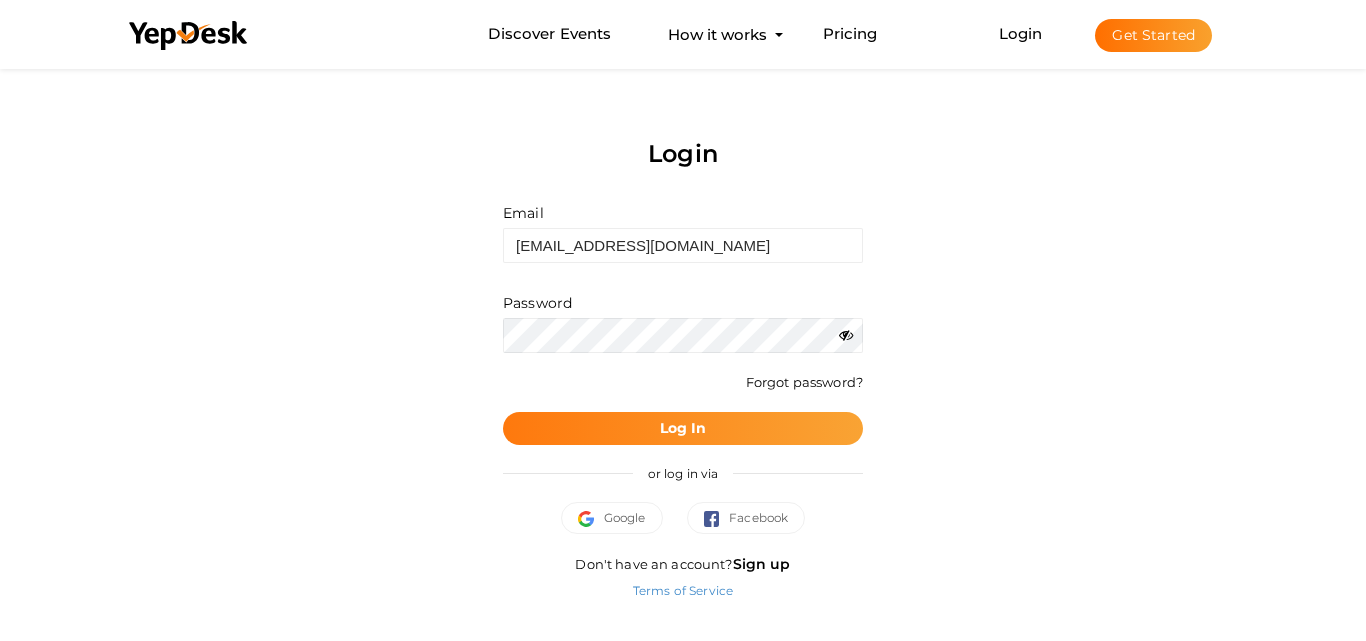 click on "Log In" at bounding box center [683, 428] 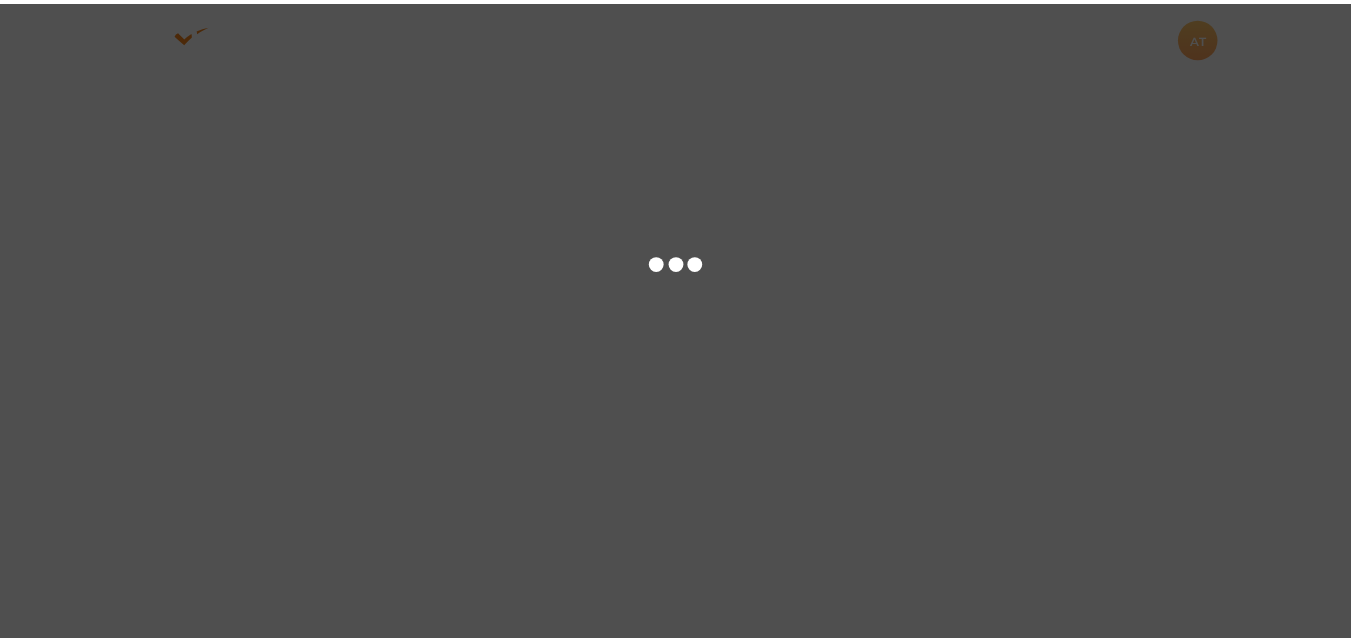 scroll, scrollTop: 0, scrollLeft: 0, axis: both 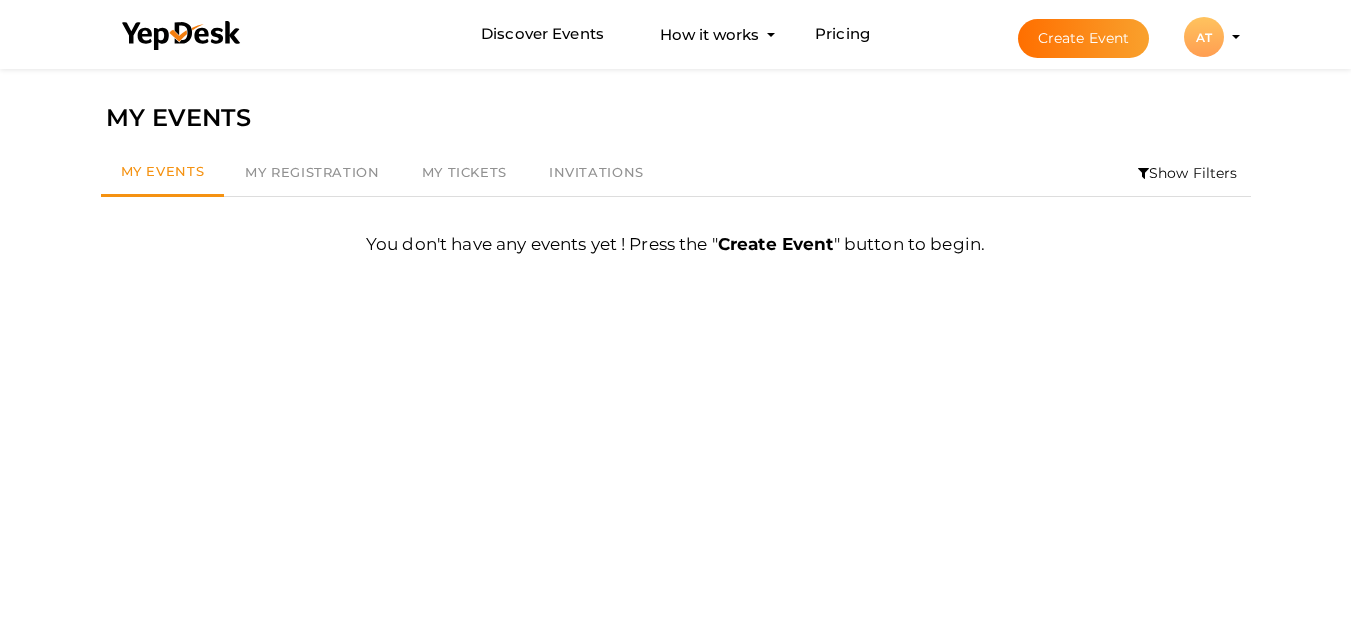 click on "AT" at bounding box center (1204, 37) 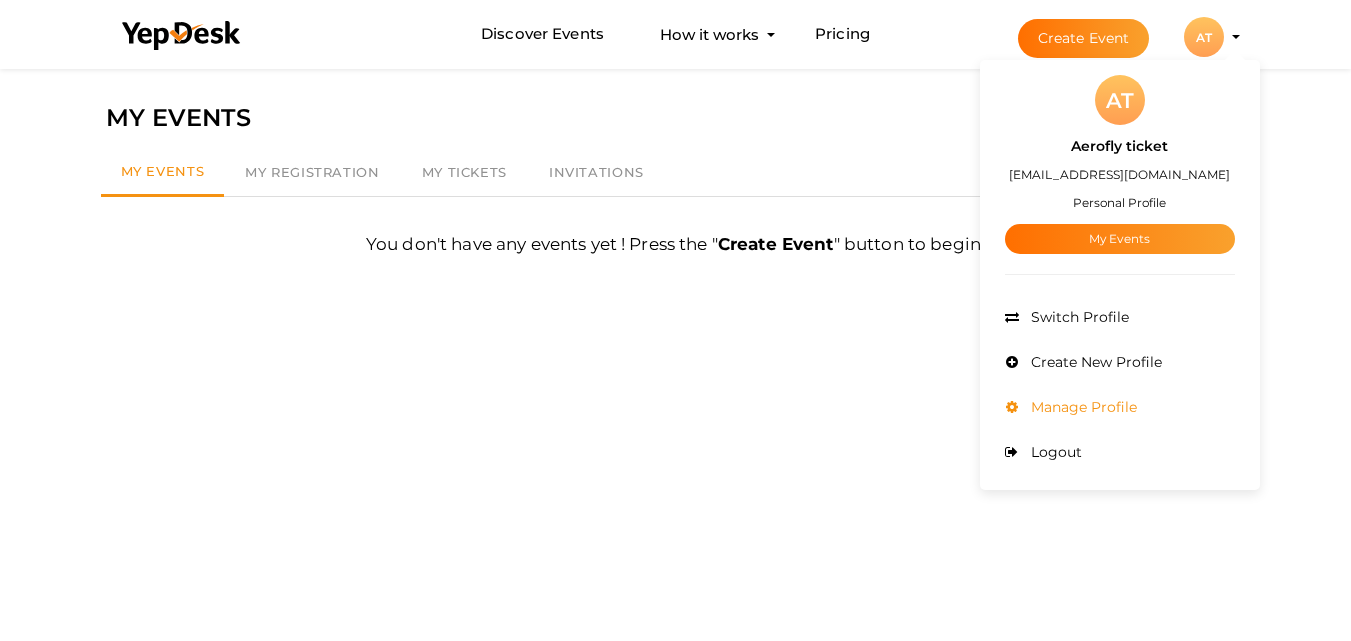 click on "Manage Profile" at bounding box center [1081, 407] 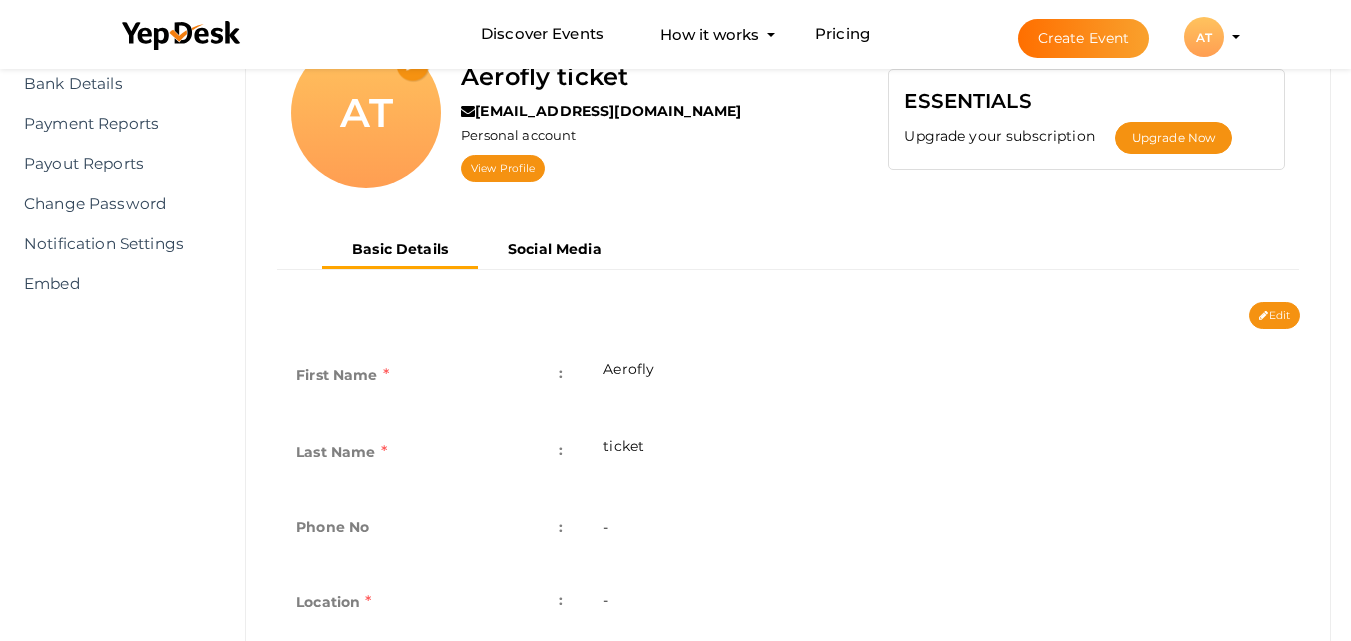 scroll, scrollTop: 333, scrollLeft: 0, axis: vertical 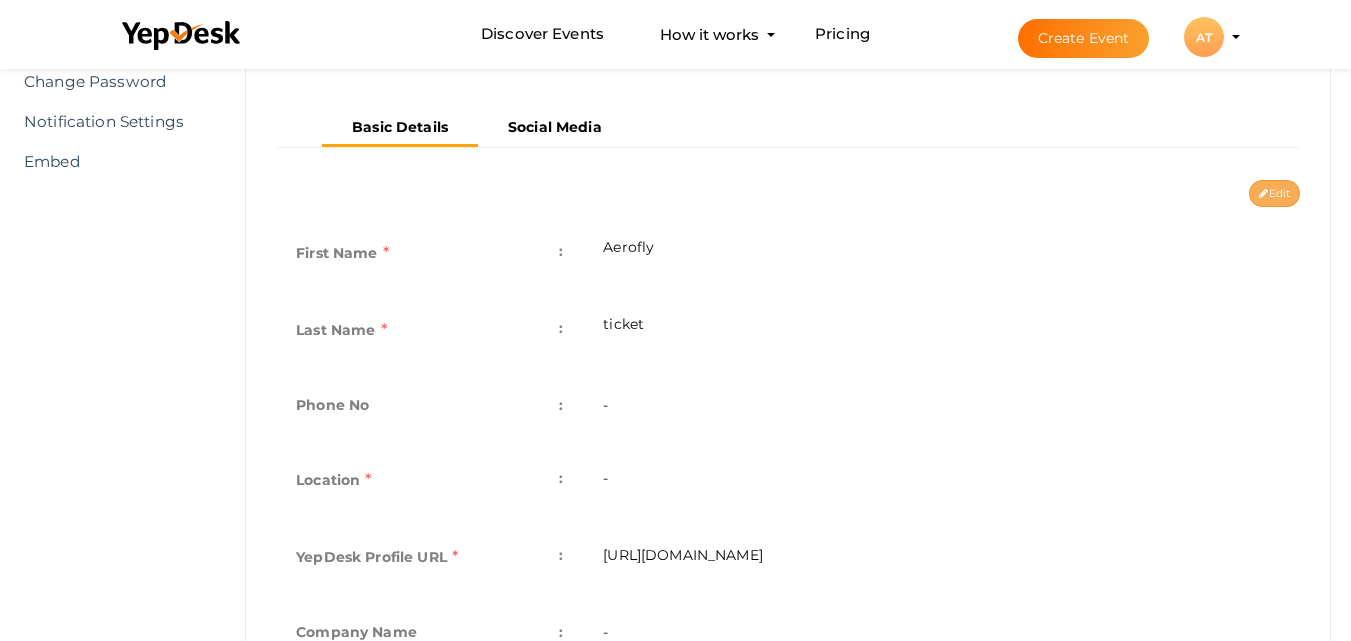 click on "Edit" at bounding box center (1274, 193) 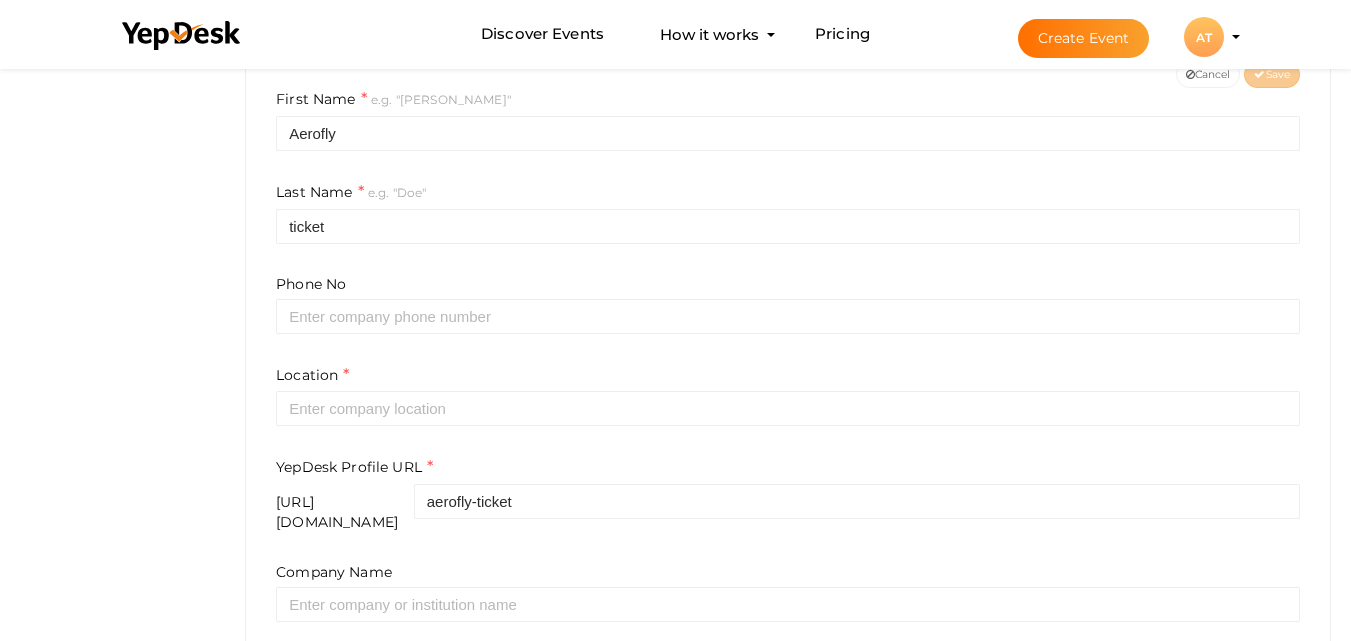 scroll, scrollTop: 500, scrollLeft: 0, axis: vertical 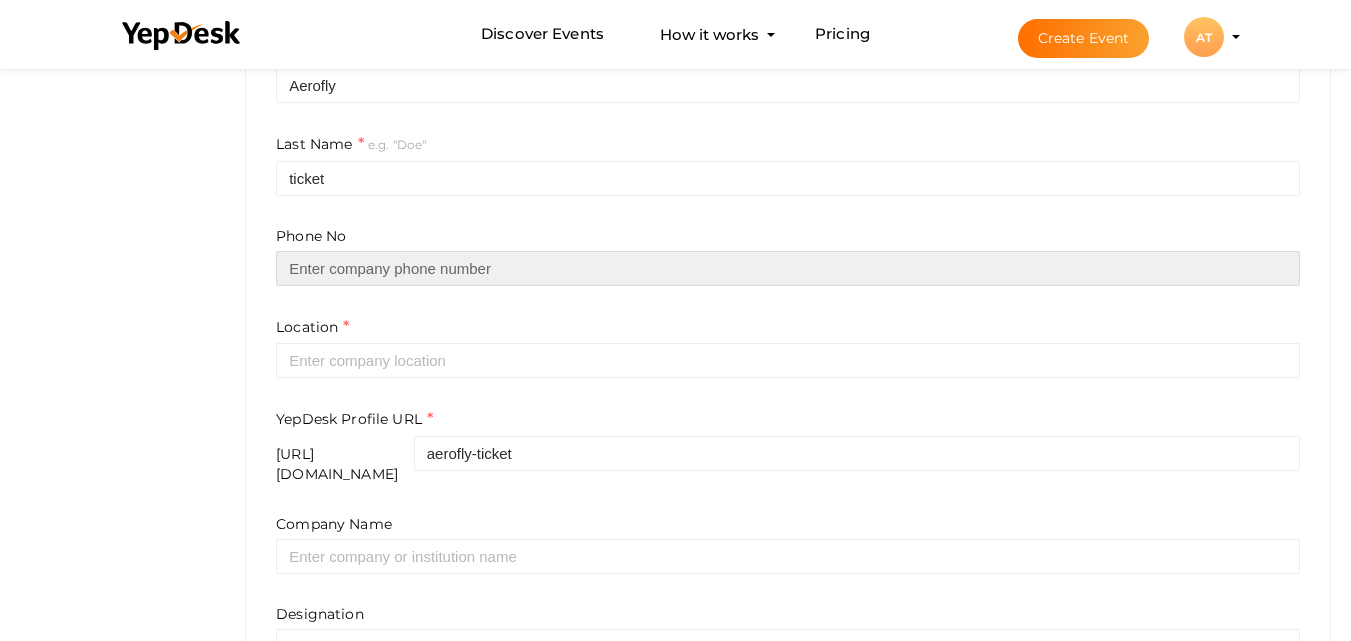 click at bounding box center (788, 268) 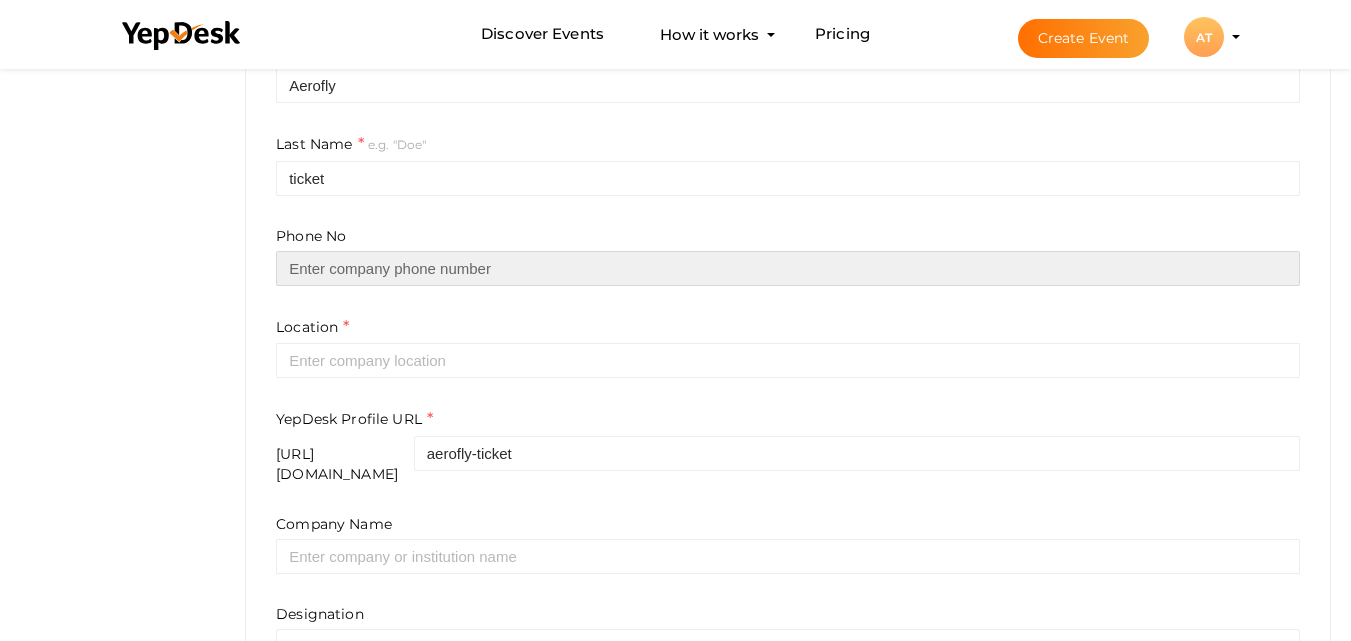 paste on "+1-855-956-2158" 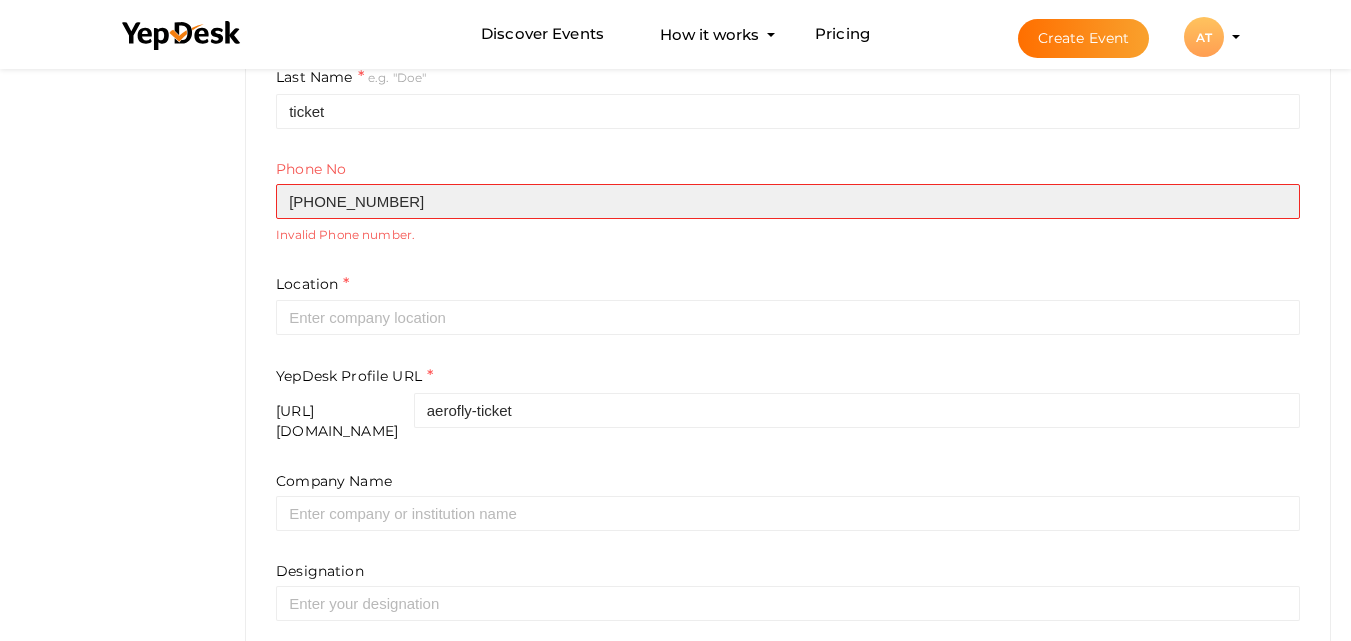 scroll, scrollTop: 500, scrollLeft: 0, axis: vertical 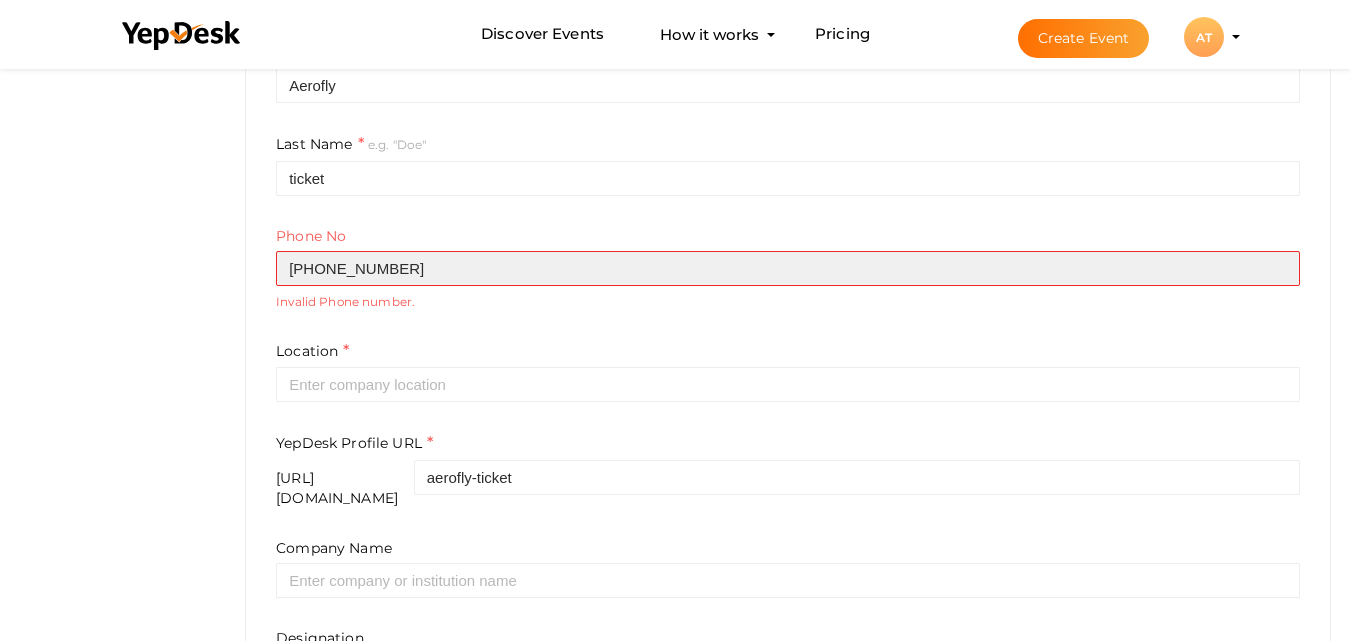 drag, startPoint x: 311, startPoint y: 273, endPoint x: 179, endPoint y: 270, distance: 132.03409 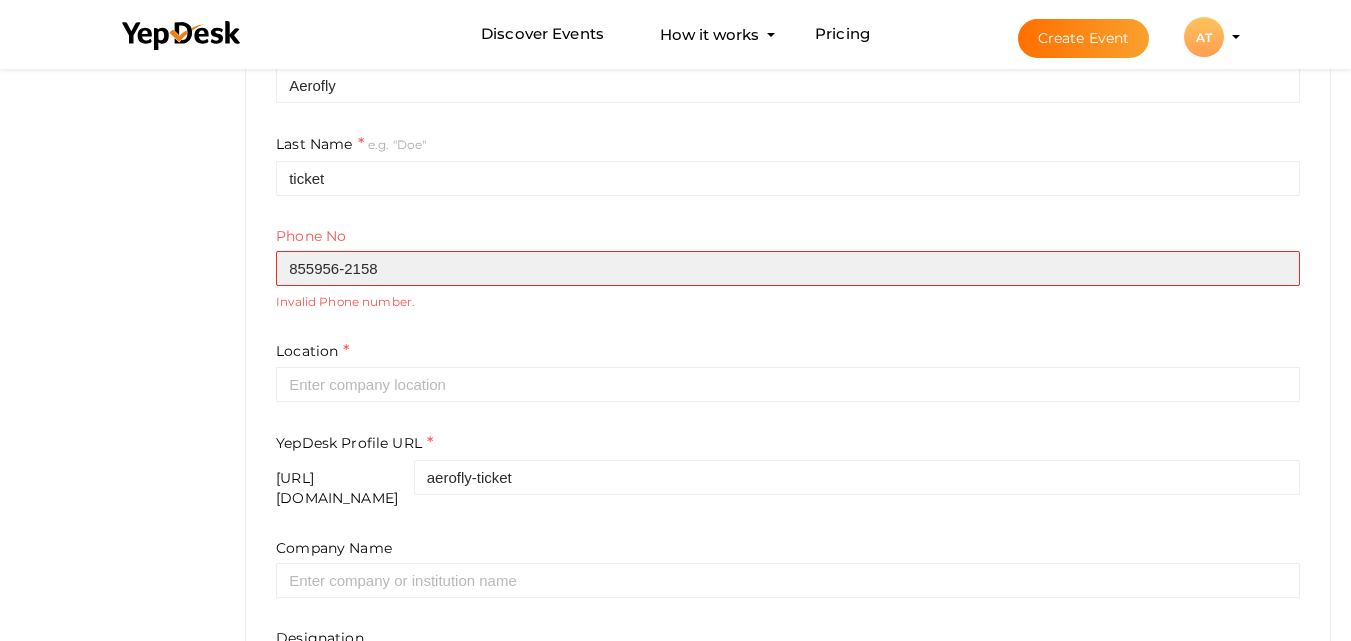 click on "855956-2158" at bounding box center [788, 268] 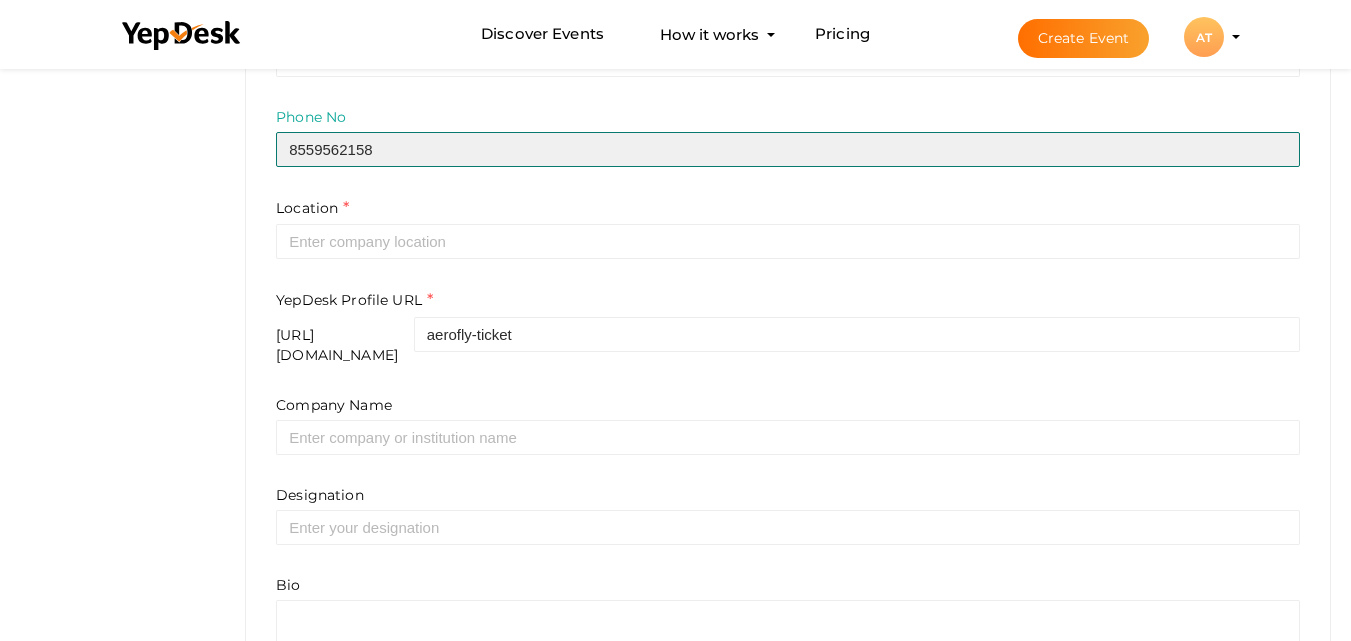 scroll, scrollTop: 667, scrollLeft: 0, axis: vertical 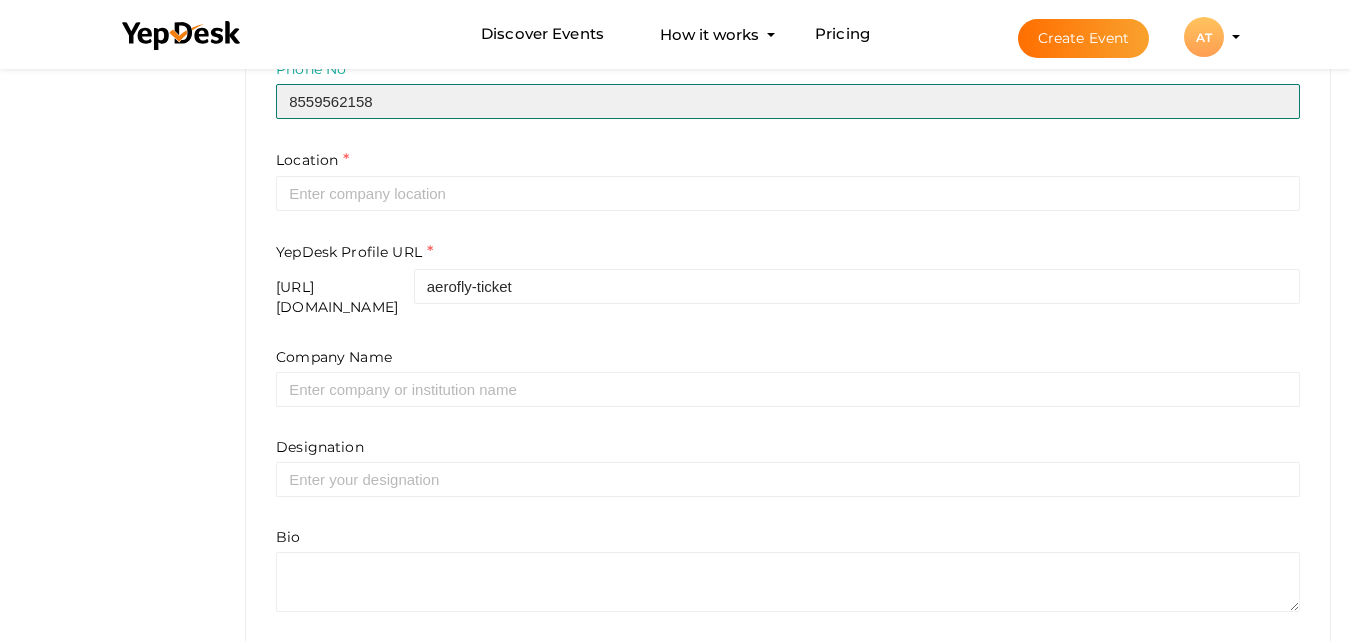 type on "8559562158" 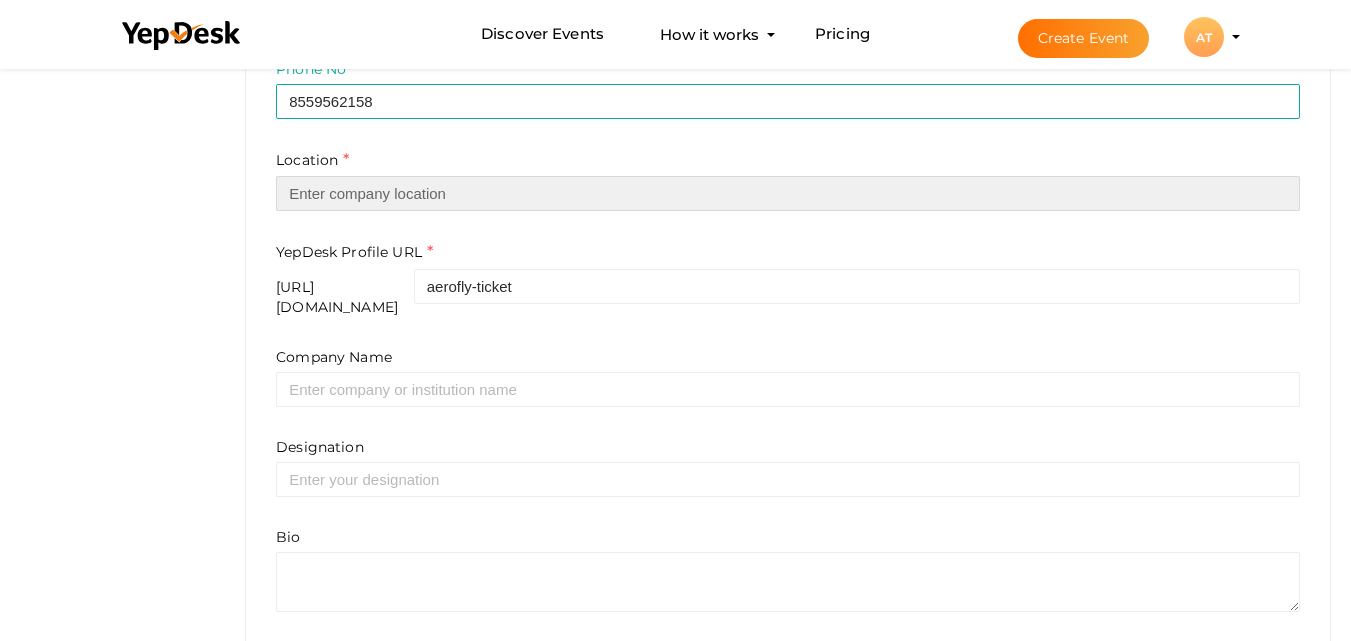 click at bounding box center (788, 193) 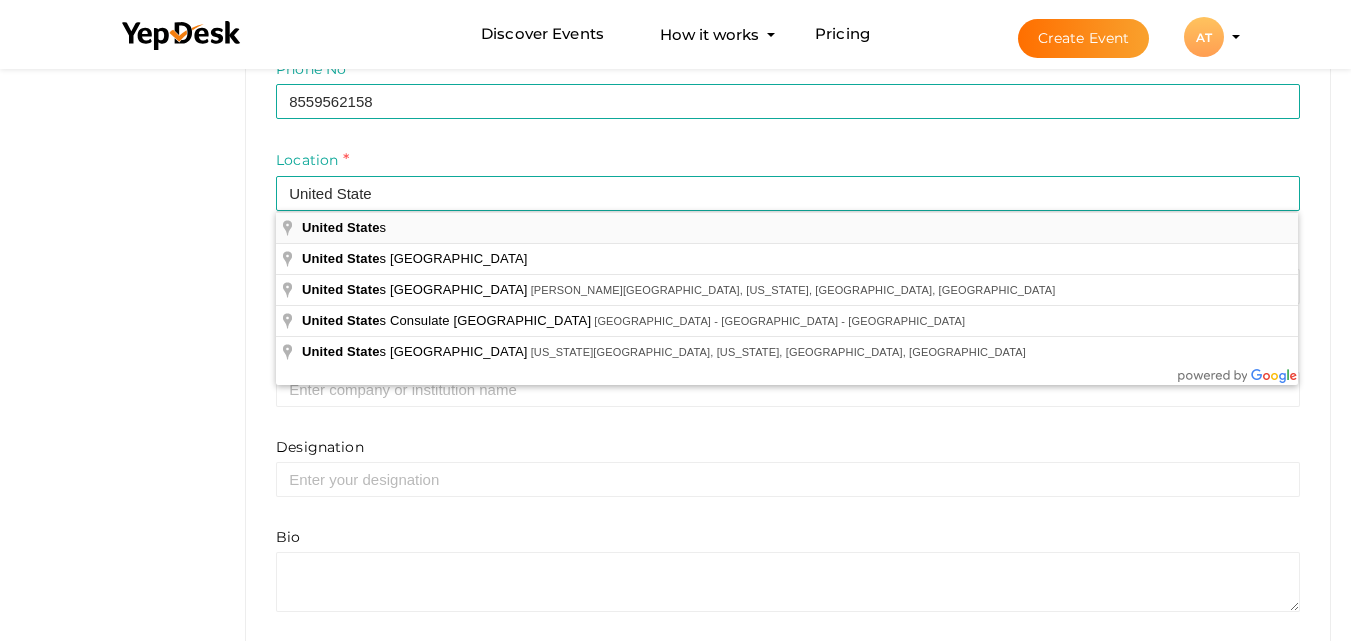 type on "[GEOGRAPHIC_DATA]" 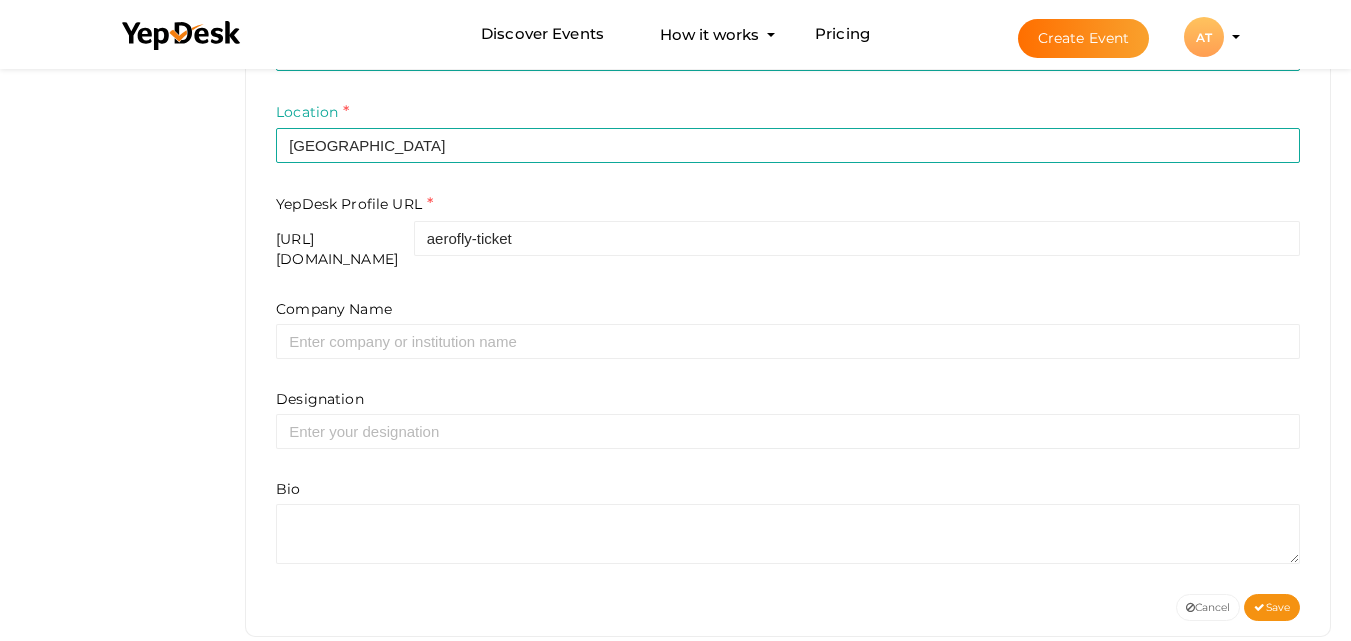 scroll, scrollTop: 738, scrollLeft: 0, axis: vertical 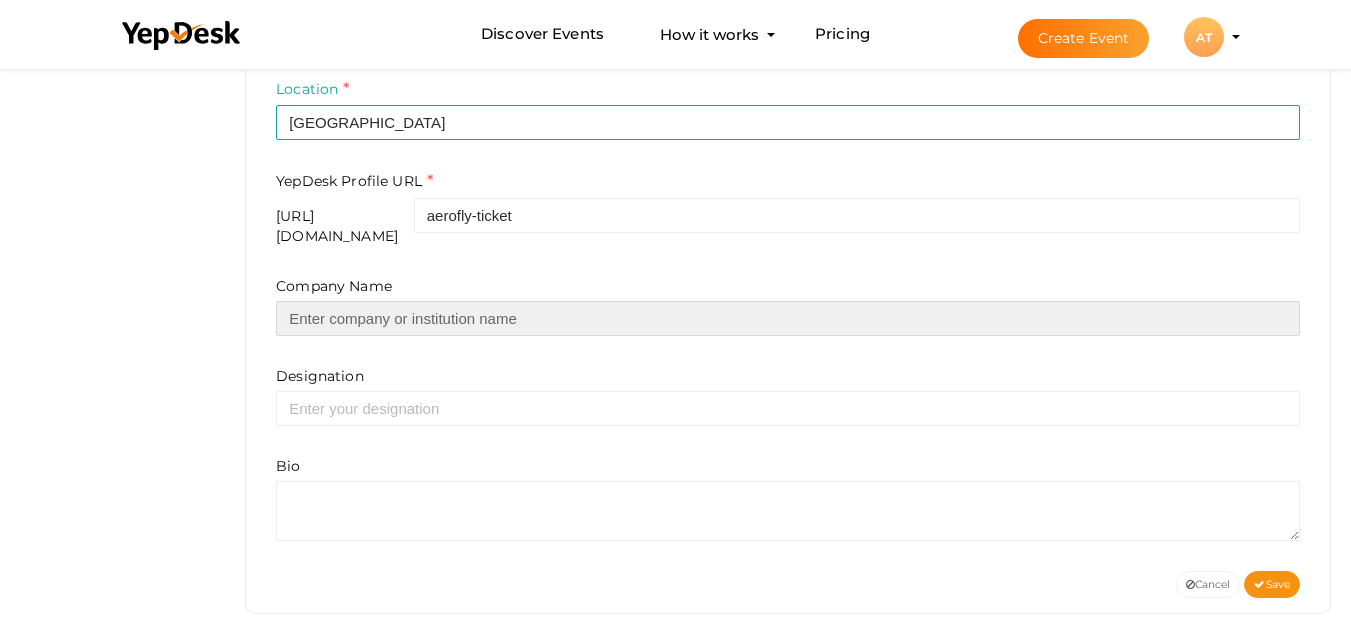 click at bounding box center (788, 318) 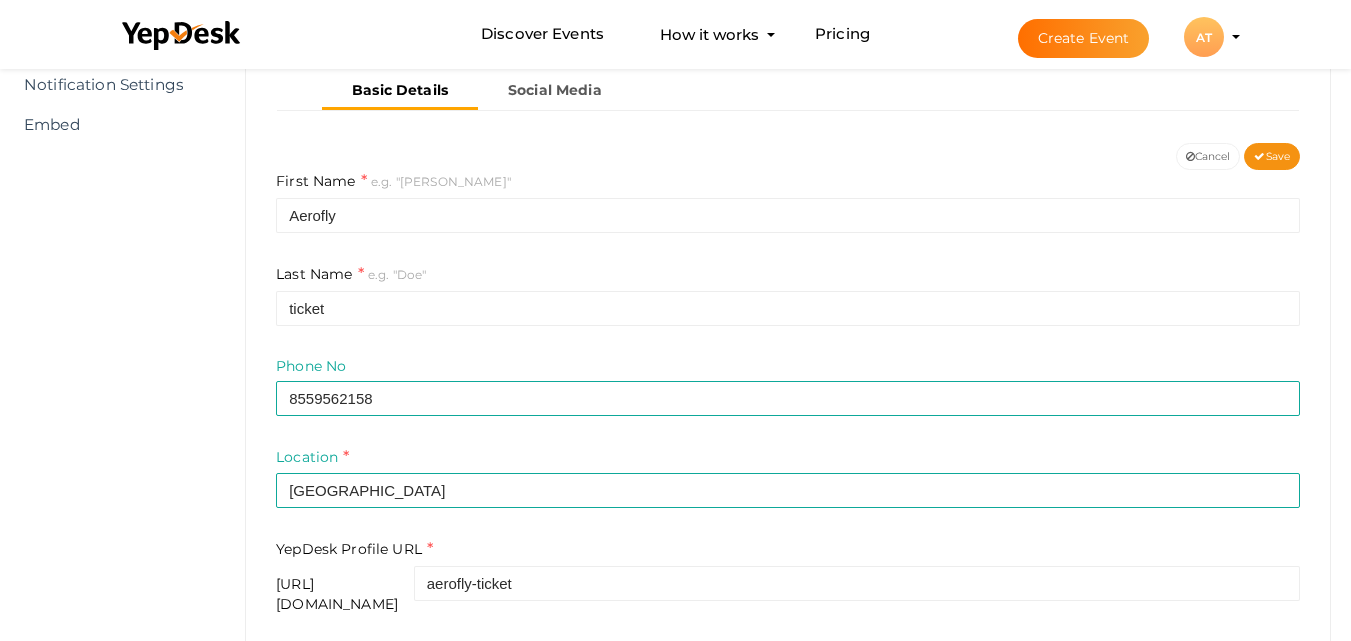 scroll, scrollTop: 738, scrollLeft: 0, axis: vertical 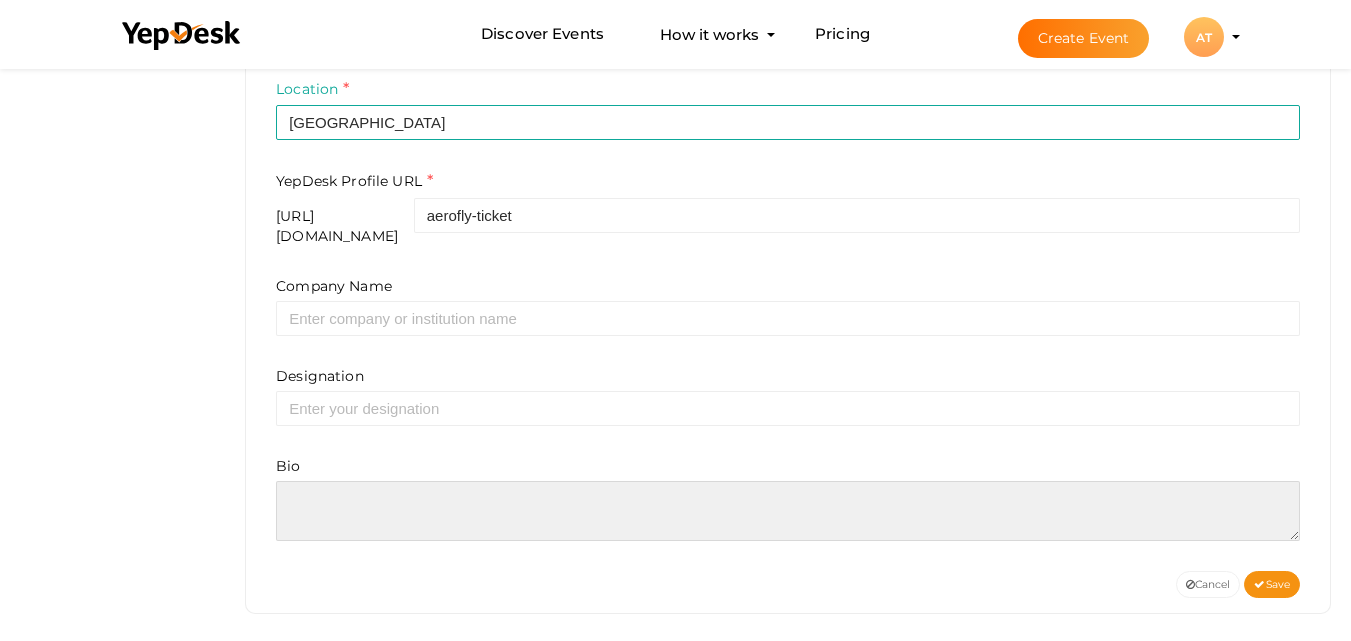 click at bounding box center (788, 511) 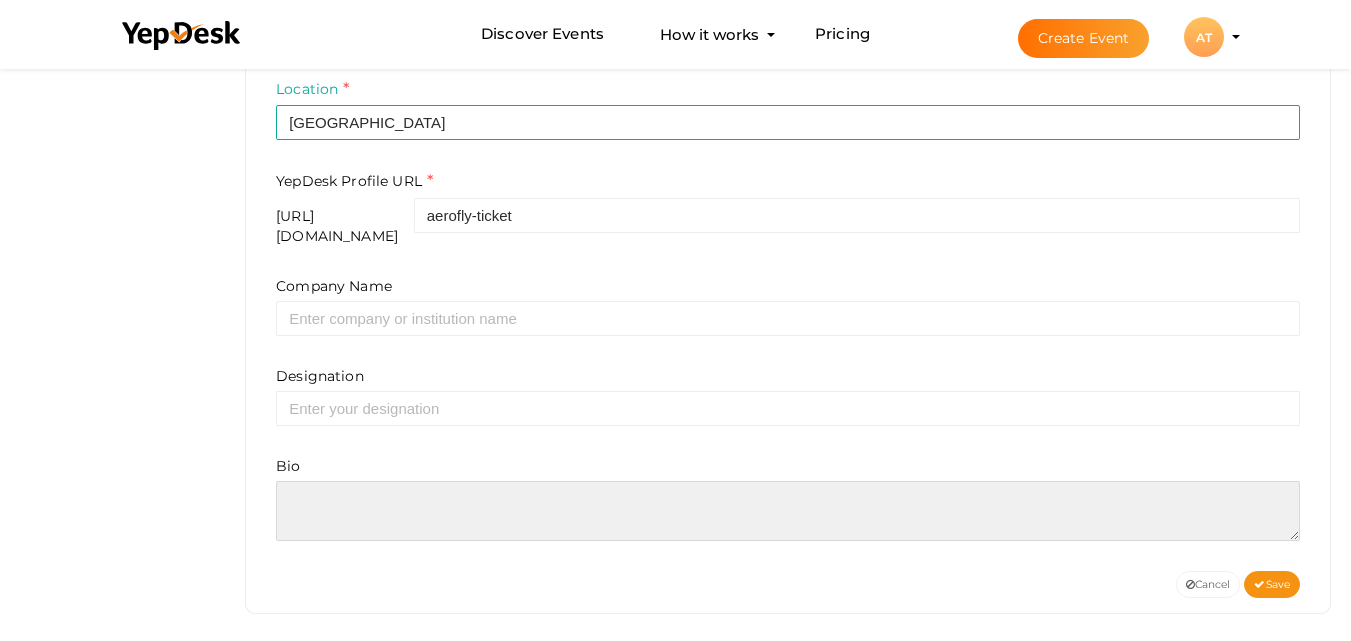 paste on "Aeroflyticket Rules is an independent website that shares numerous airline policies to help you take the correct action when needed. We solely focused on educating the traveler about their travel with different airlines. In case of any delay, cancellation, or rescheduling, we will not be responsible. Flying Rules take no accountability for the acts of airlines." 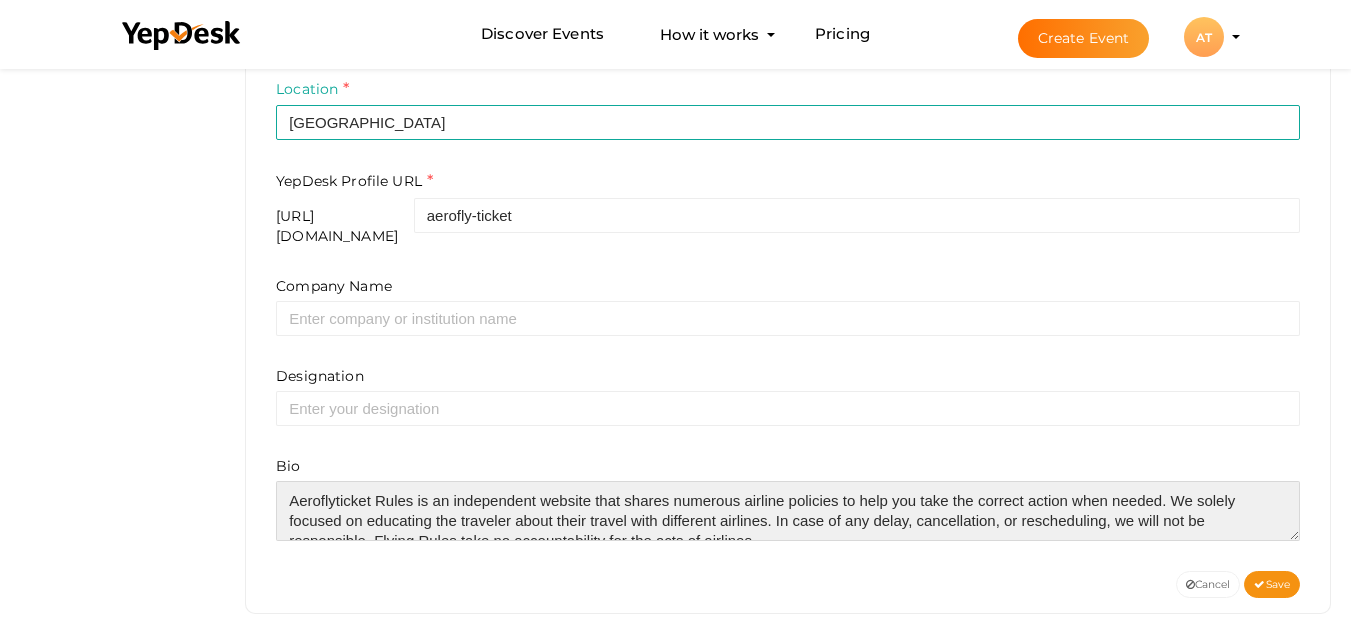 scroll, scrollTop: 10, scrollLeft: 0, axis: vertical 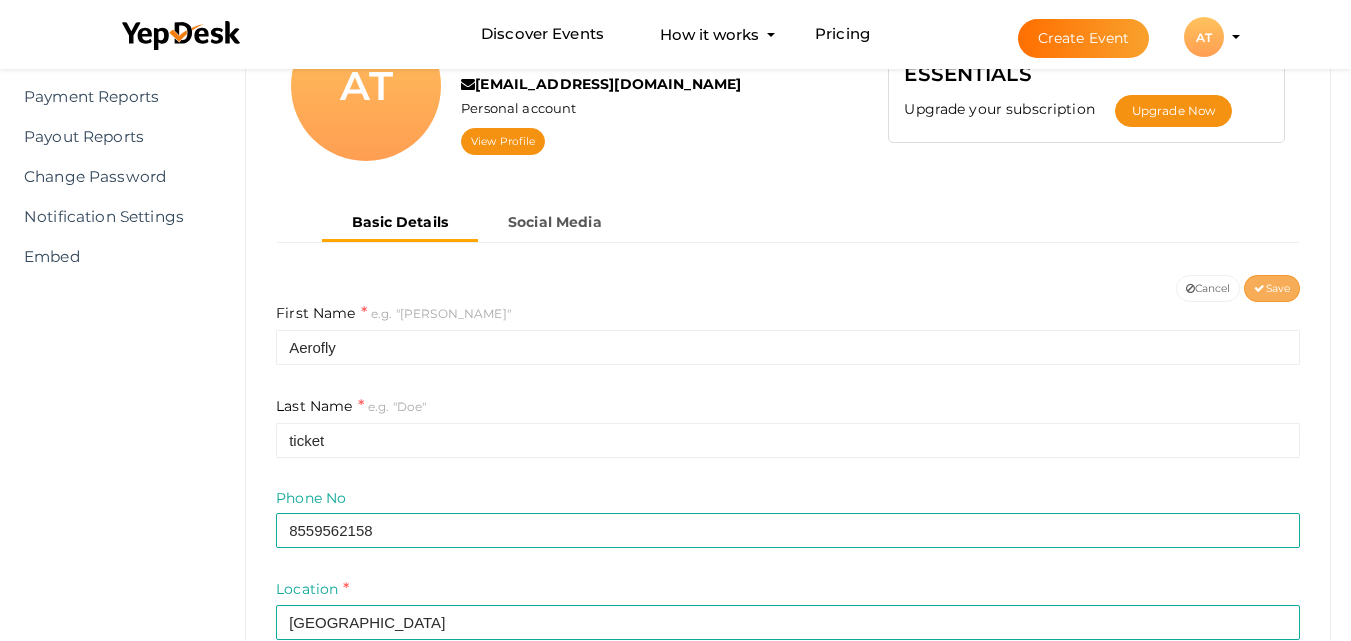 type on "Aeroflyticket Rules is an independent website that shares numerous airline policies to help you take the correct action when needed. We solely focused on educating the traveler about their travel with different airlines. In case of any delay, cancellation, or rescheduling, we will not be responsible. Flying Rules take no accountability for the acts of airlines." 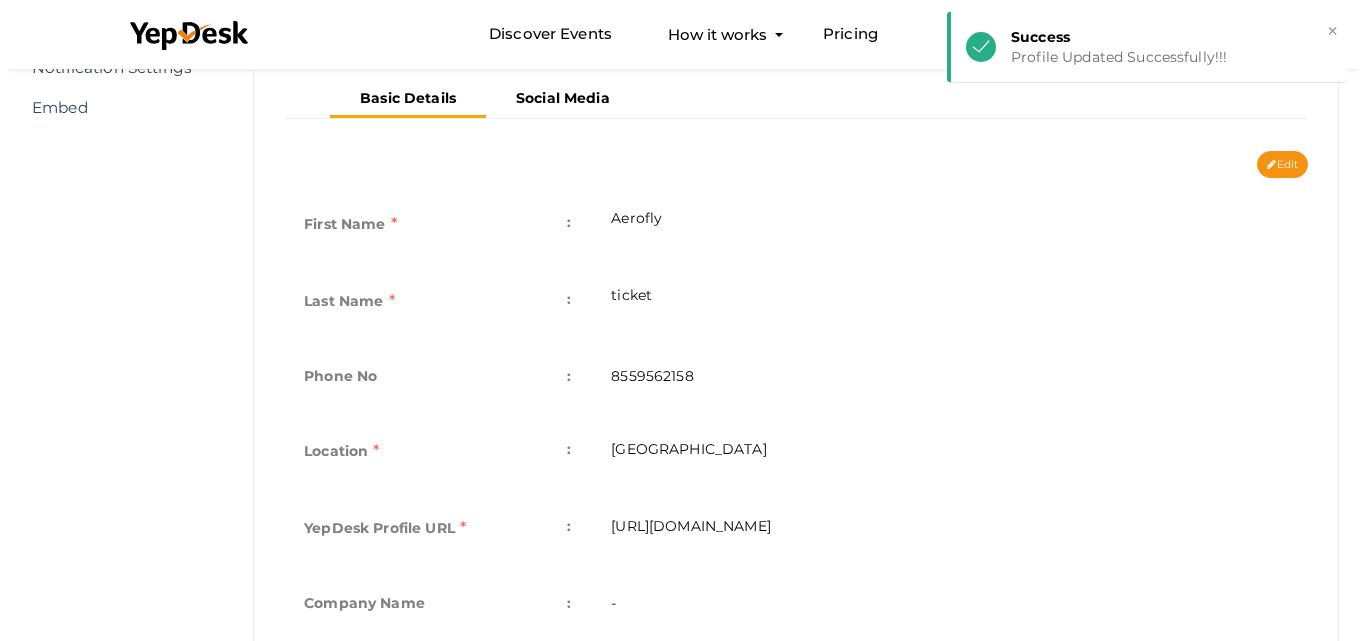 scroll, scrollTop: 23, scrollLeft: 0, axis: vertical 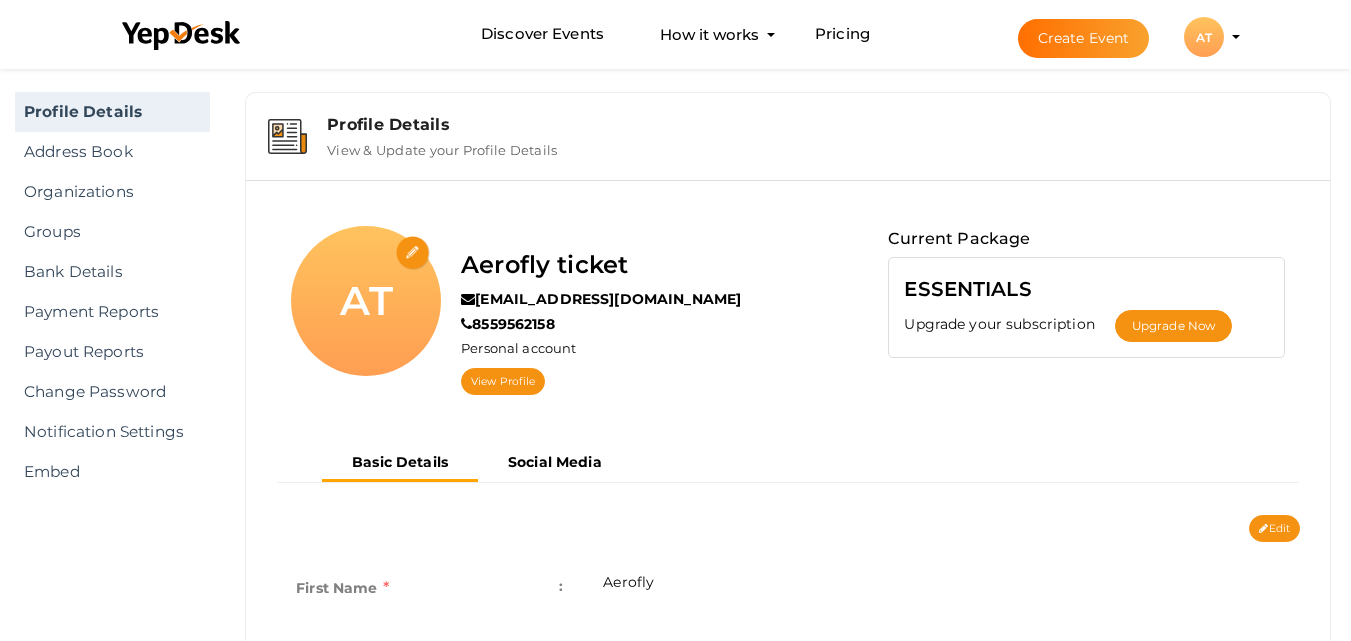 click at bounding box center (413, 253) 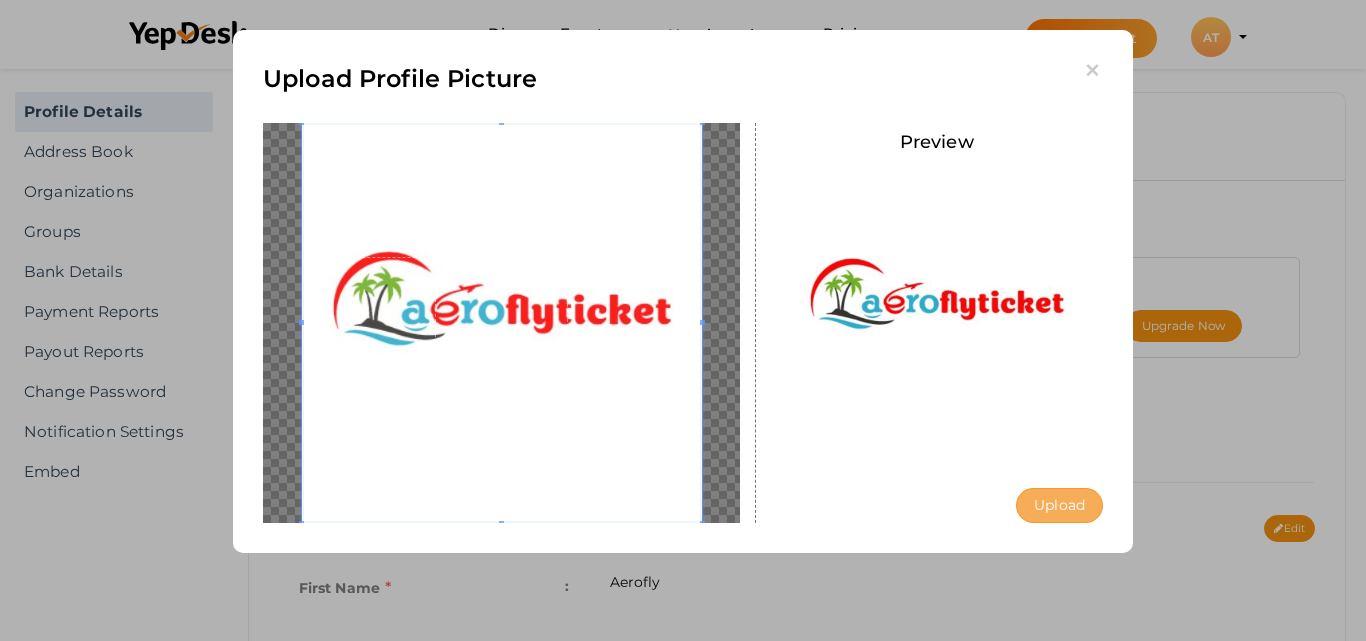 click on "Upload" at bounding box center (1059, 505) 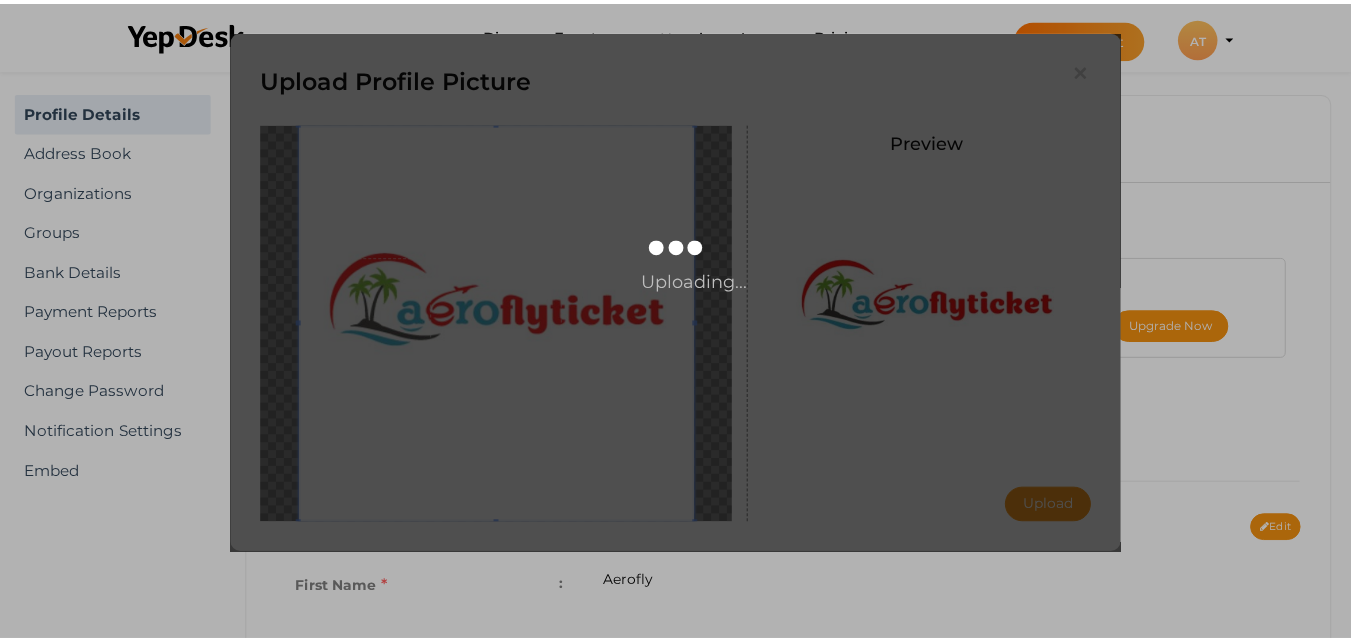 scroll, scrollTop: 0, scrollLeft: 0, axis: both 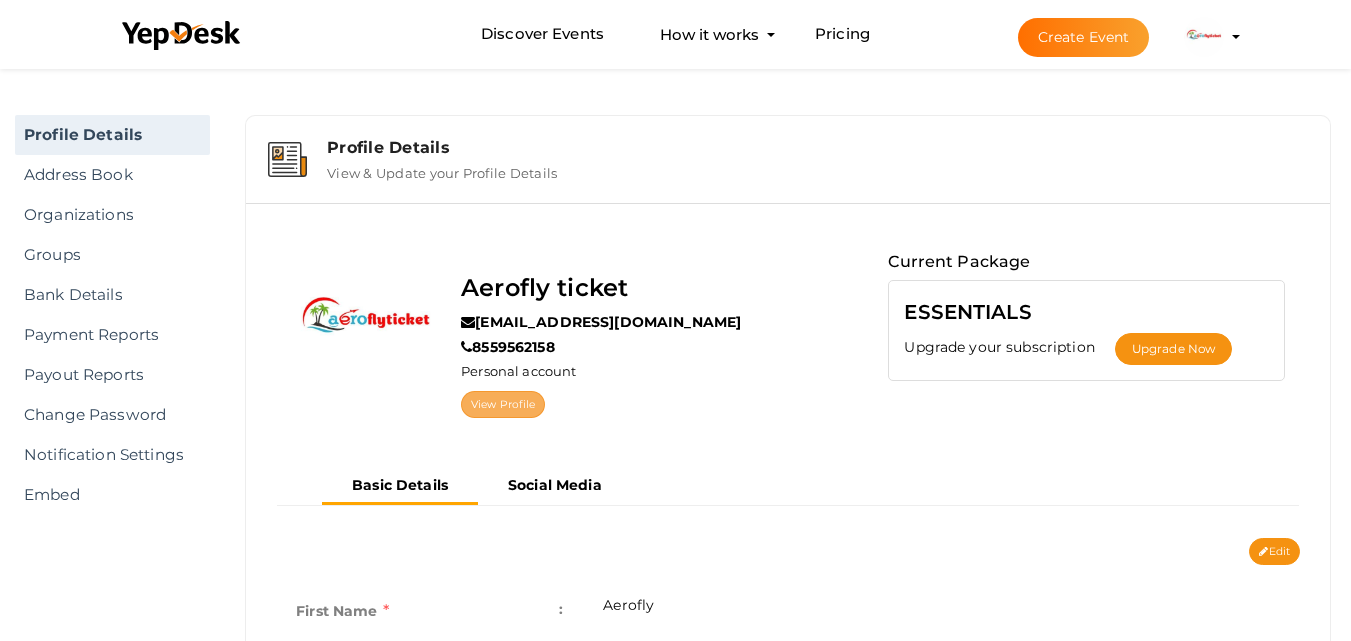 click on "View Profile" at bounding box center (503, 404) 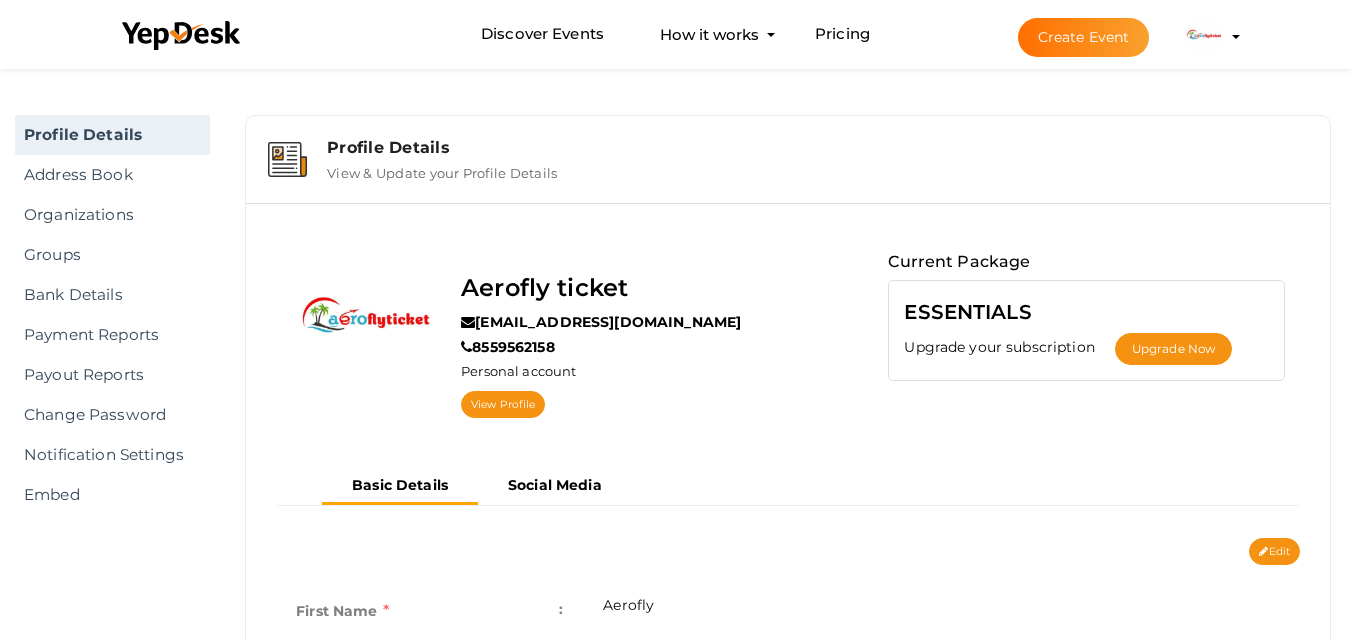 click at bounding box center [1204, 37] 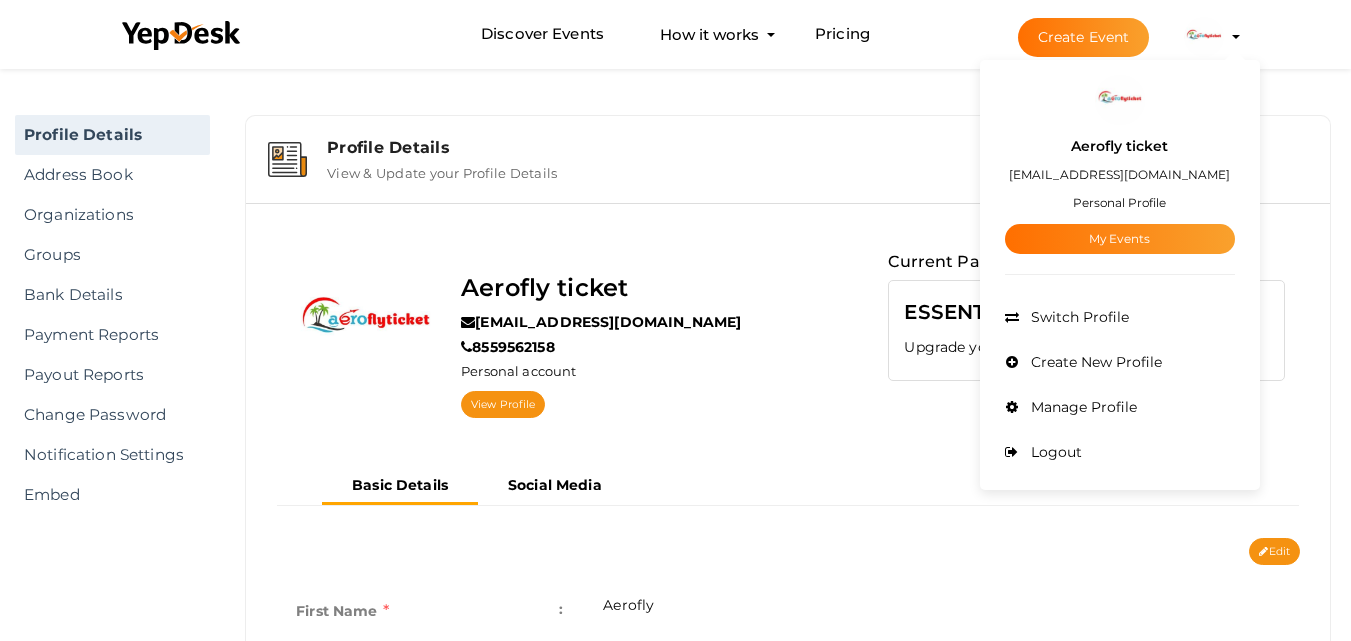 click on "Personal Profile" at bounding box center [1119, 202] 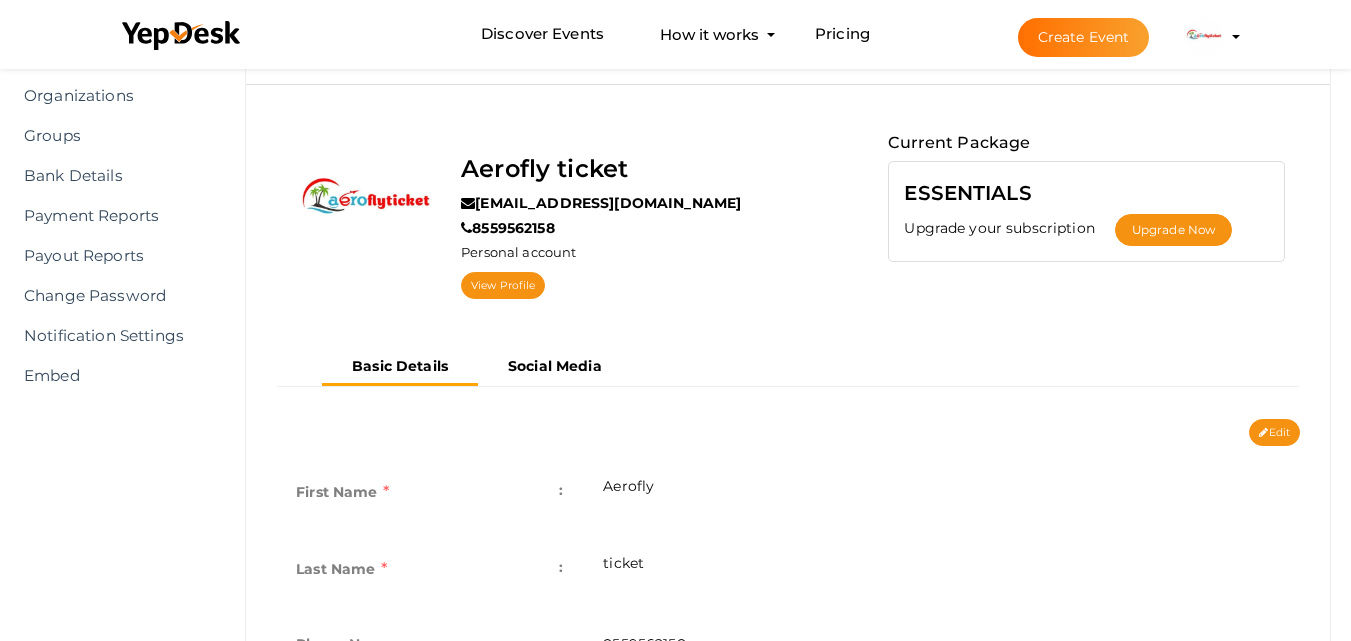 scroll, scrollTop: 167, scrollLeft: 0, axis: vertical 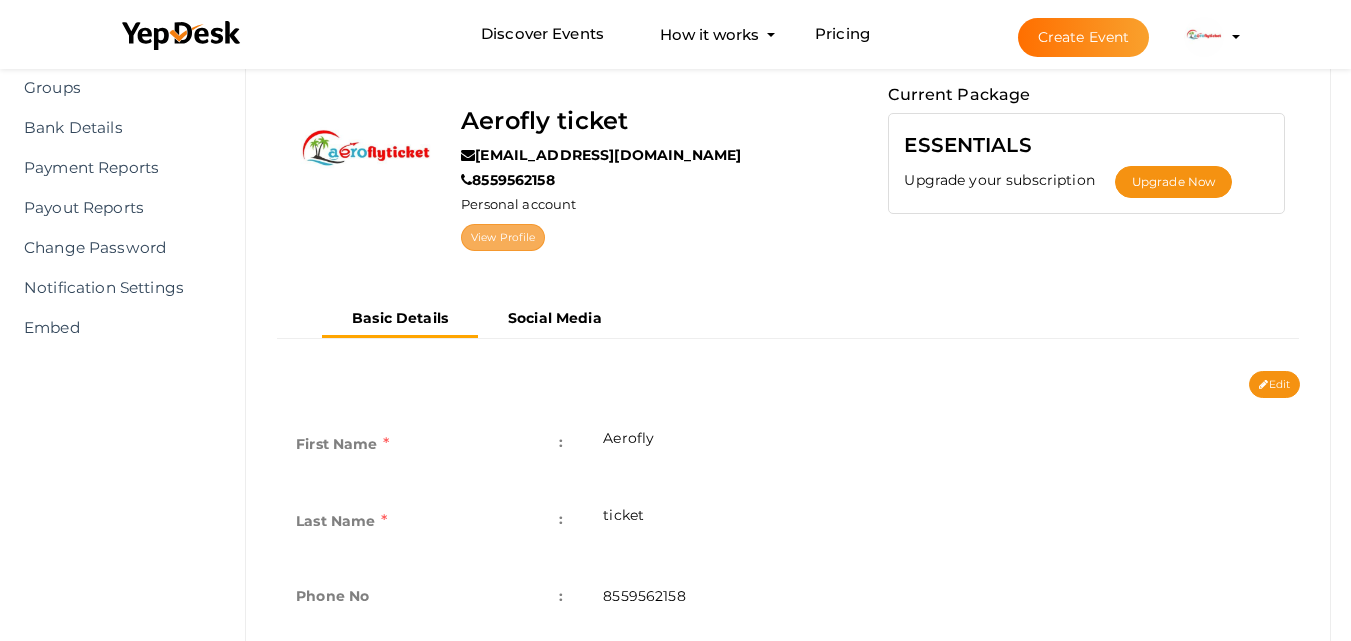 click on "View Profile" at bounding box center [503, 237] 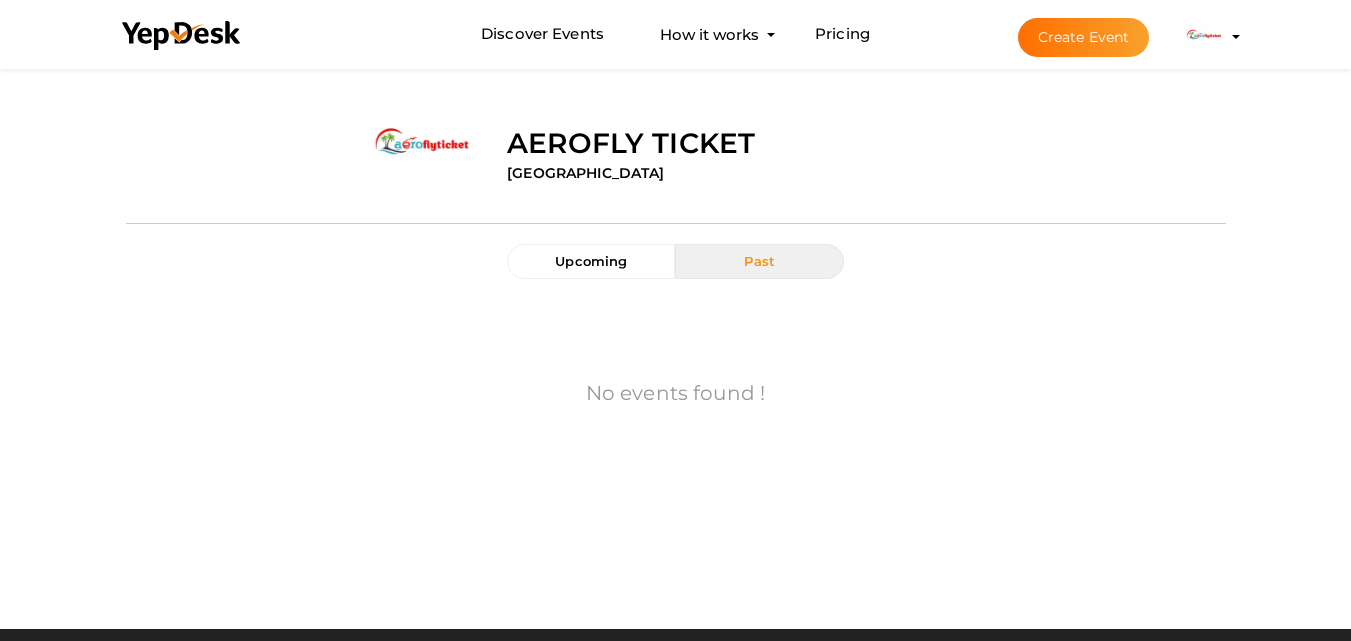 scroll, scrollTop: 0, scrollLeft: 0, axis: both 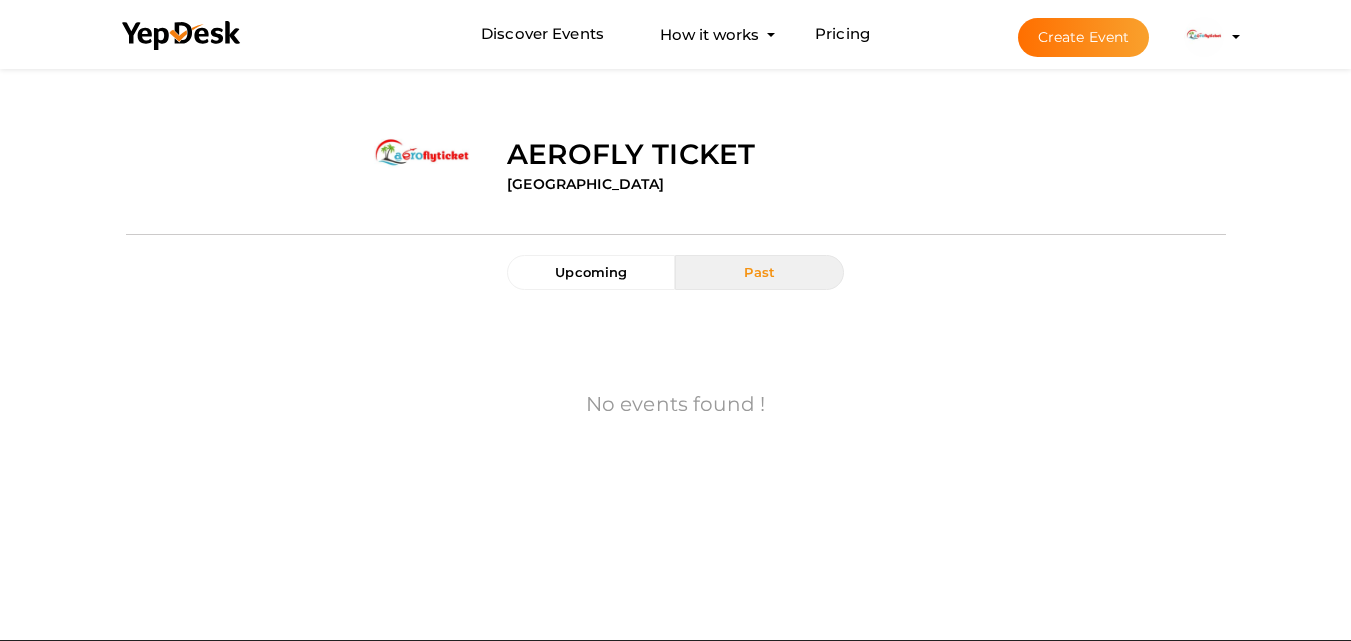 click on "Past" at bounding box center (759, 272) 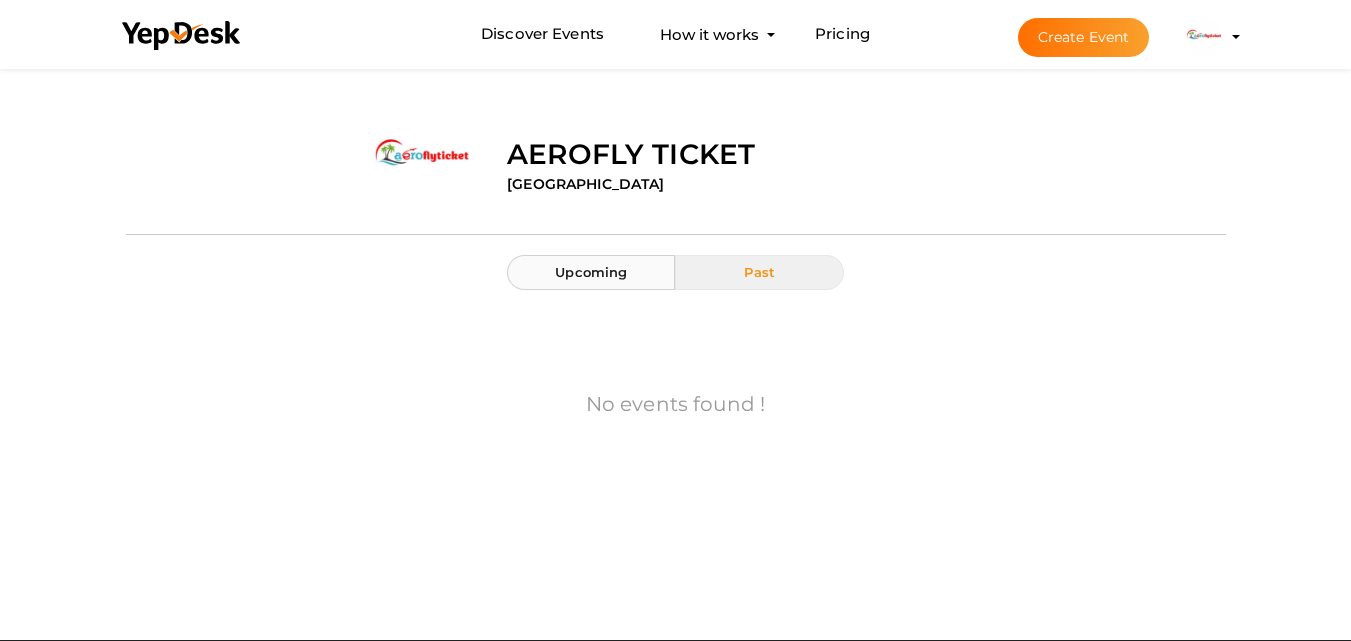 click on "Upcoming" at bounding box center (591, 272) 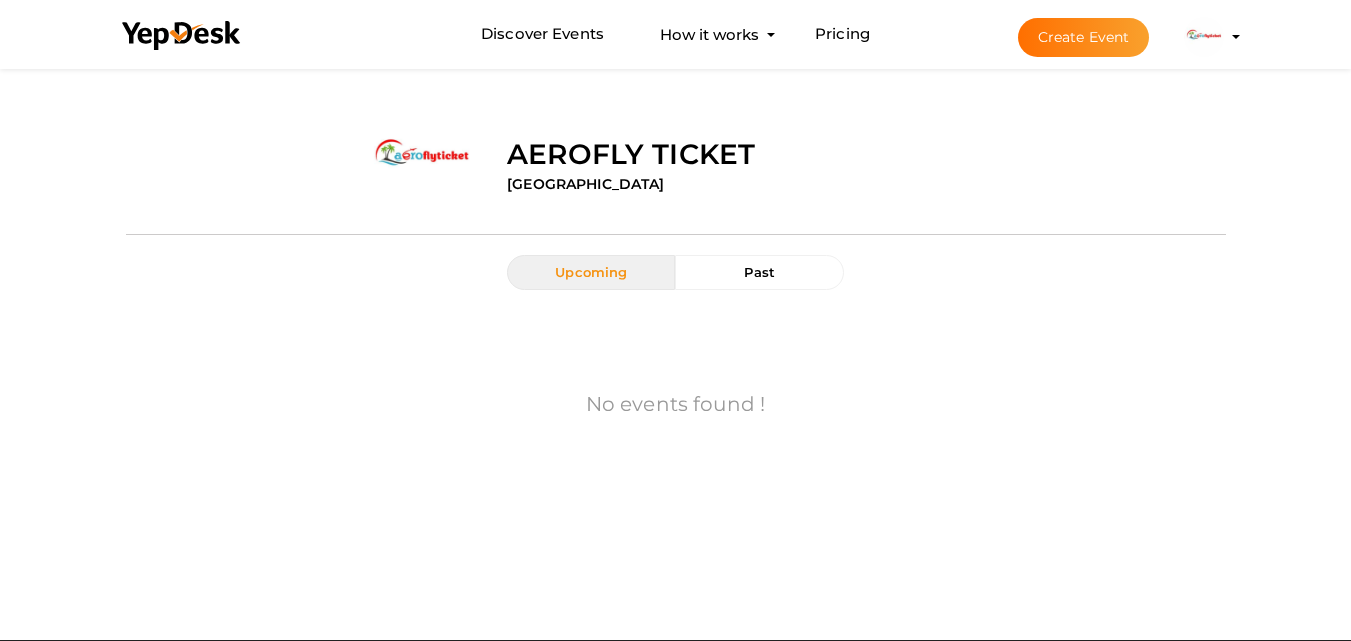 click at bounding box center [1204, 37] 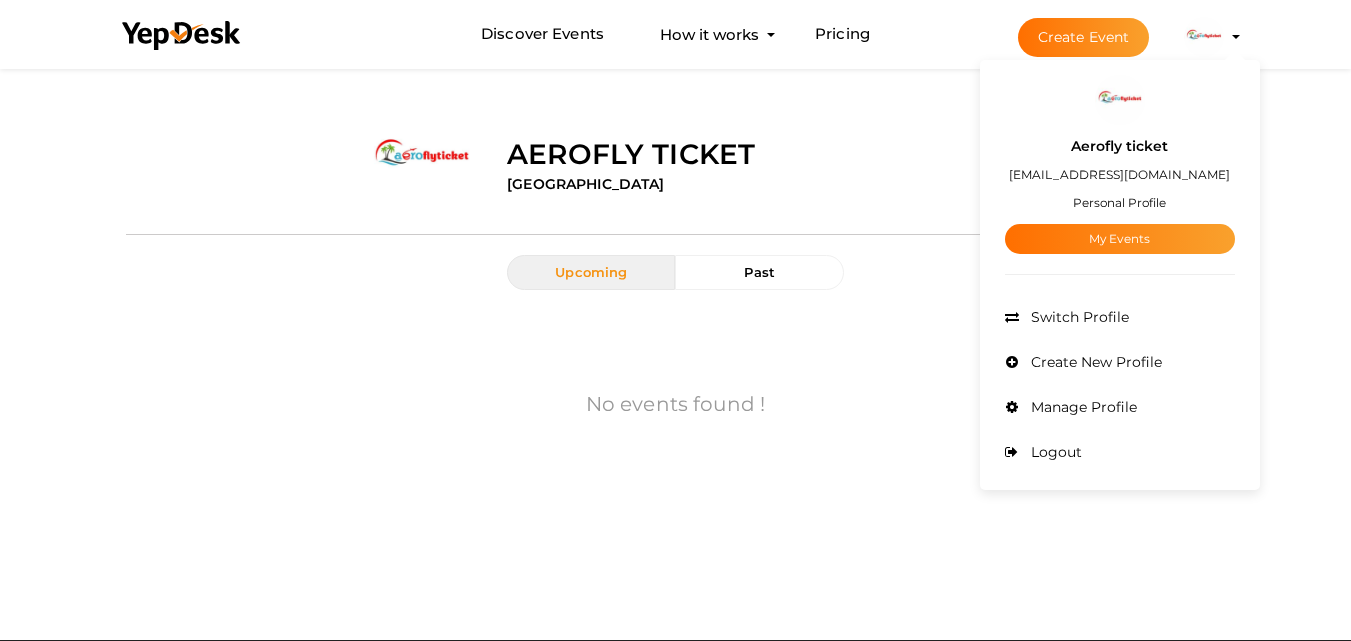 drag, startPoint x: 1075, startPoint y: 405, endPoint x: 1092, endPoint y: 399, distance: 18.027756 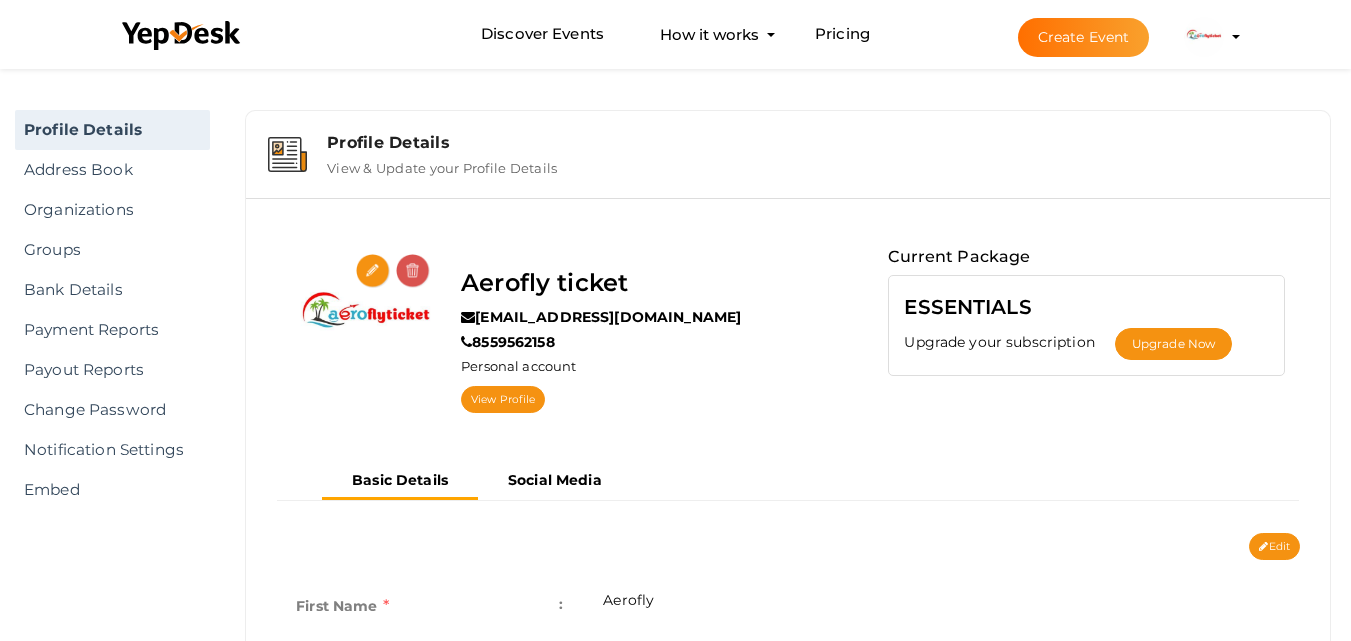 scroll, scrollTop: 0, scrollLeft: 0, axis: both 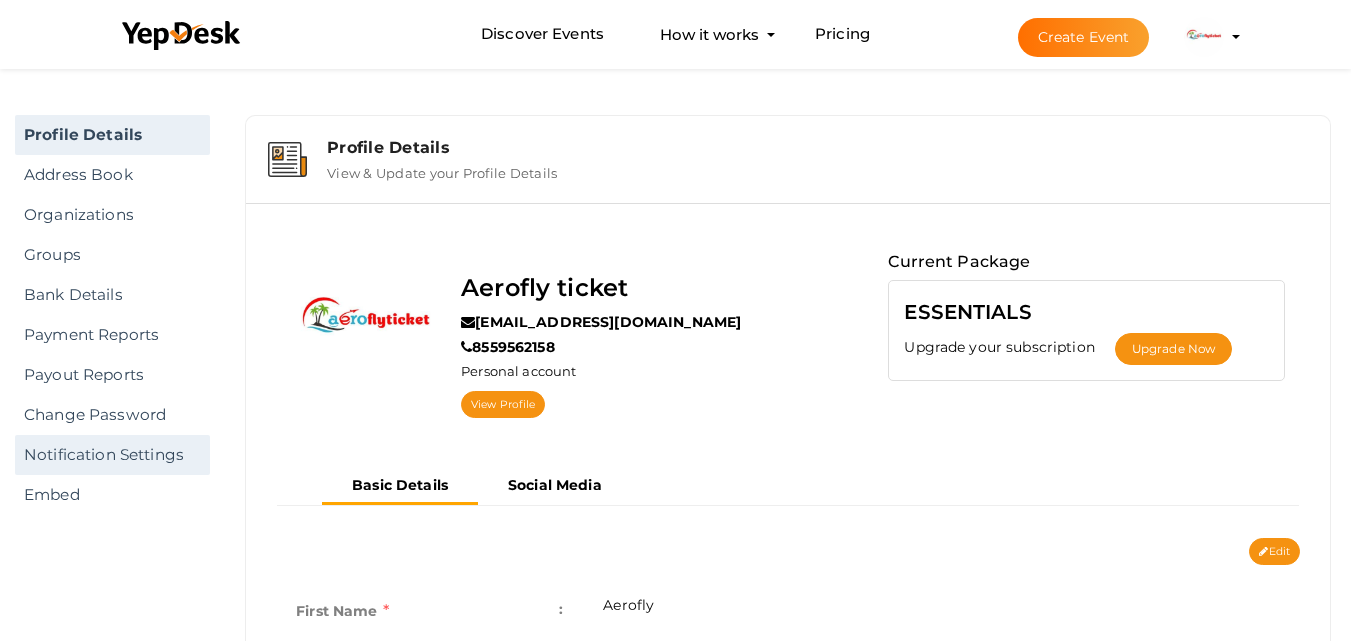 click on "Notification
Settings" at bounding box center (112, 455) 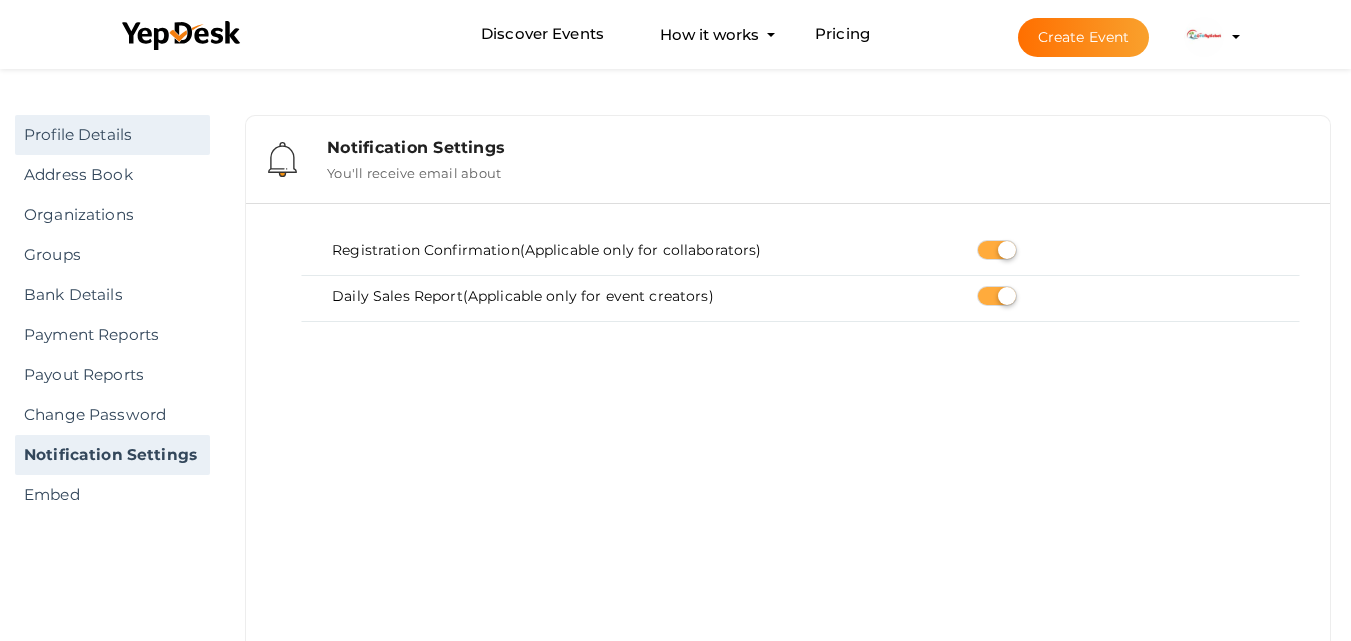 click on "Profile
Details" at bounding box center [112, 135] 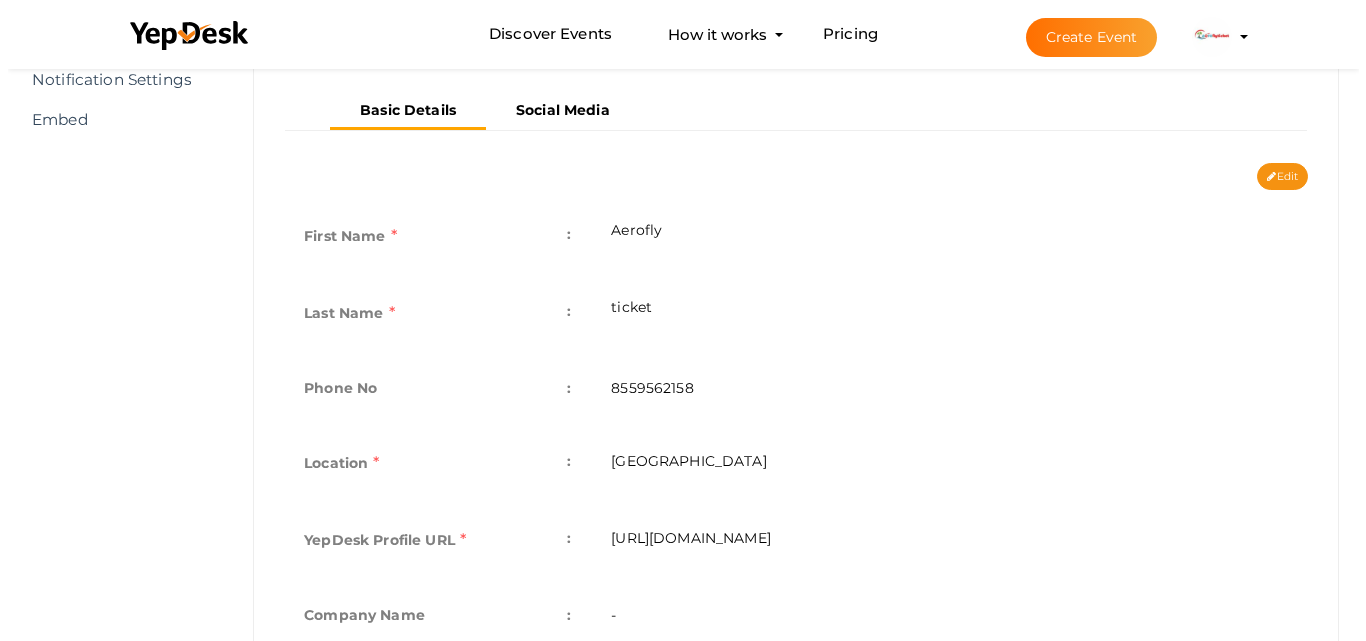 scroll, scrollTop: 23, scrollLeft: 0, axis: vertical 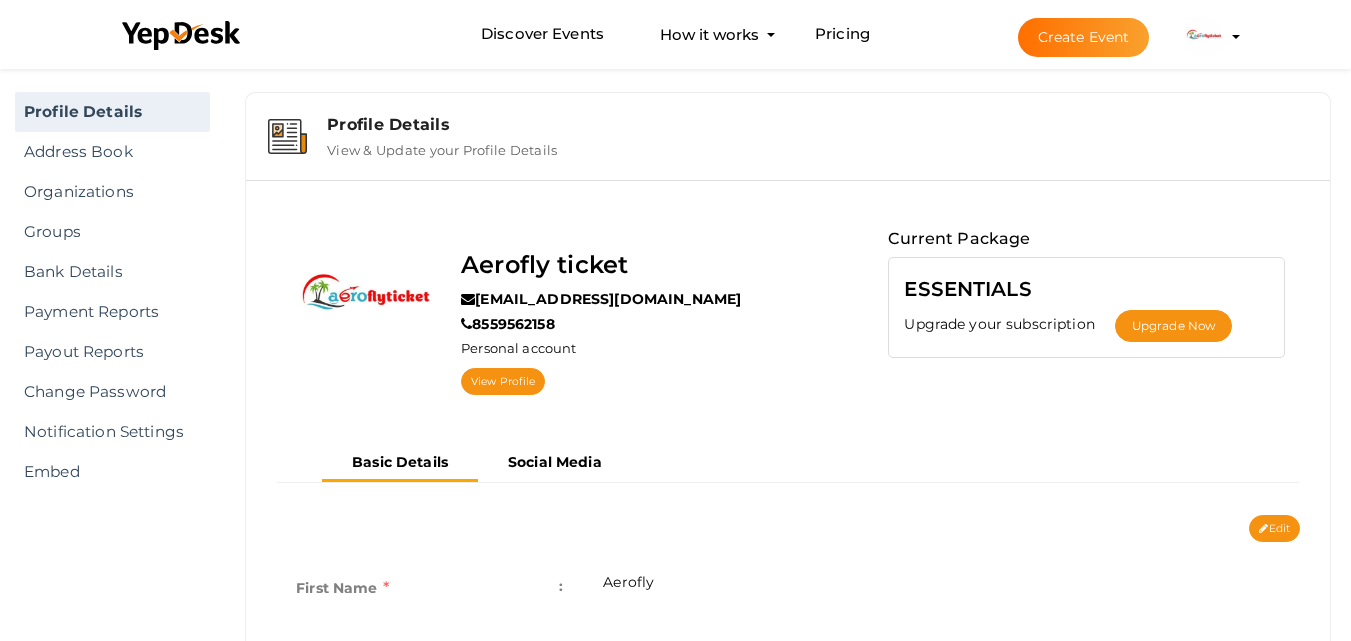 click at bounding box center [1204, 37] 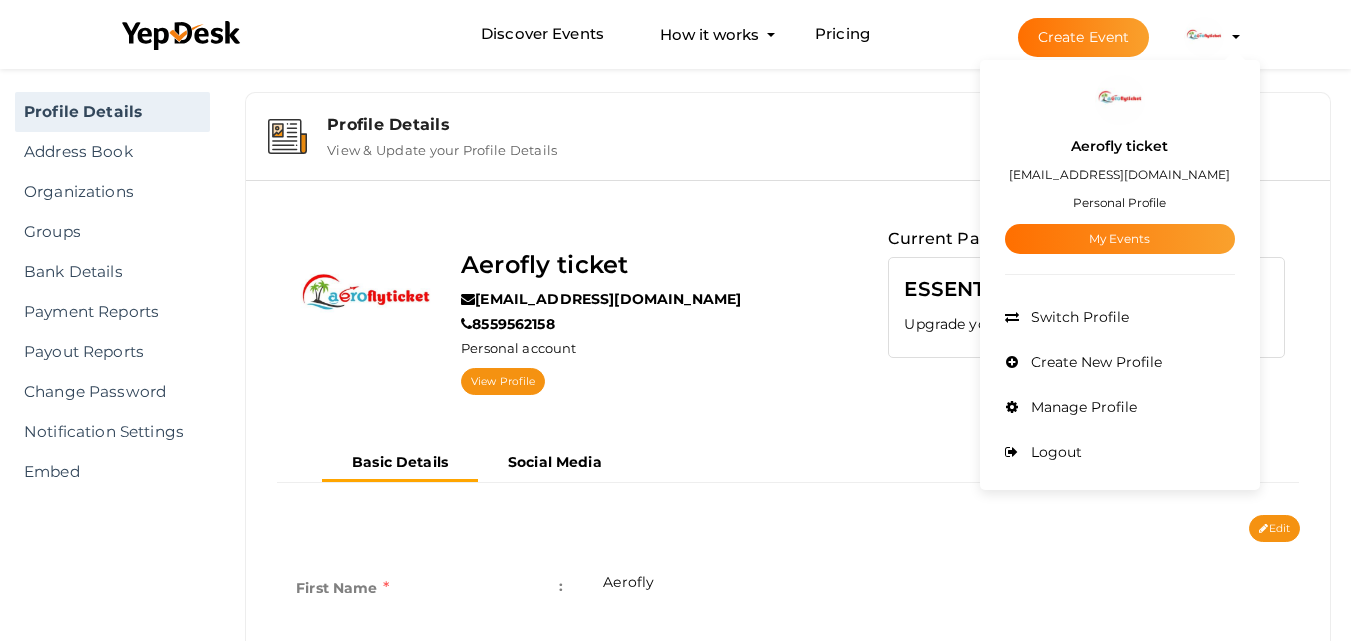 click on "Personal Profile" at bounding box center (1119, 202) 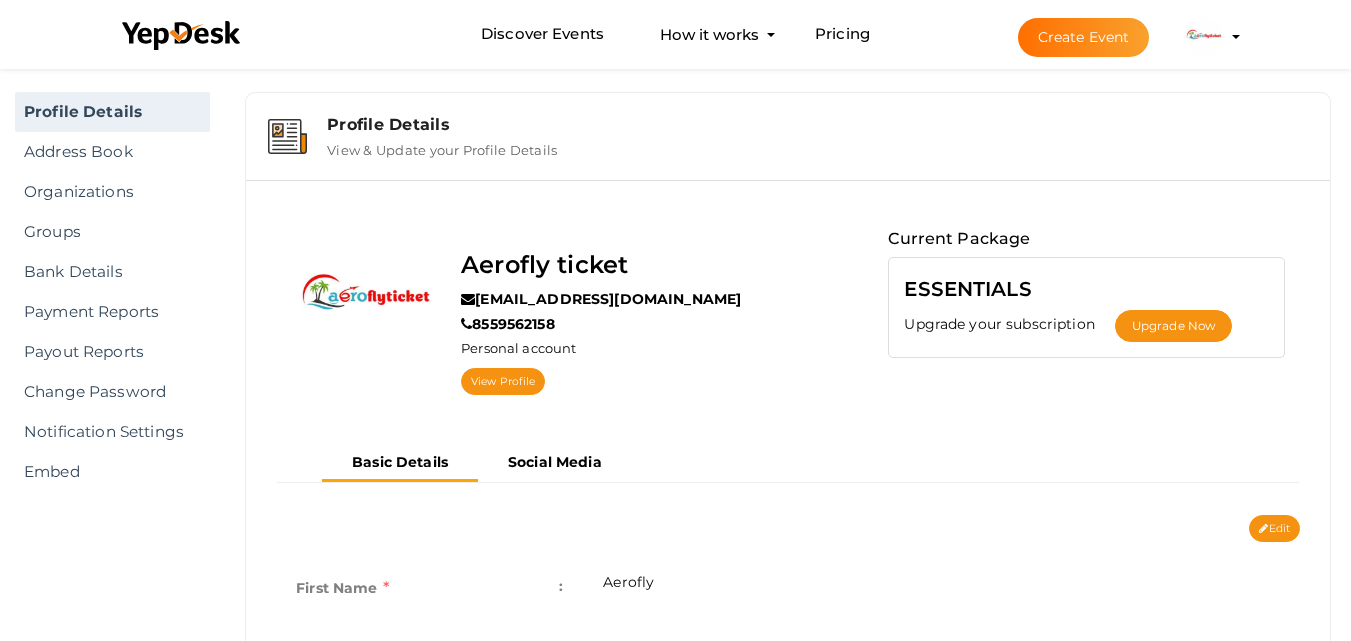 click on "Create Event
Aerofly ticket
jj5513237@gmail.com
Personal Profile
My Events
Admin
Switch Profile
Create New Profile
Logout" at bounding box center (1111, 37) 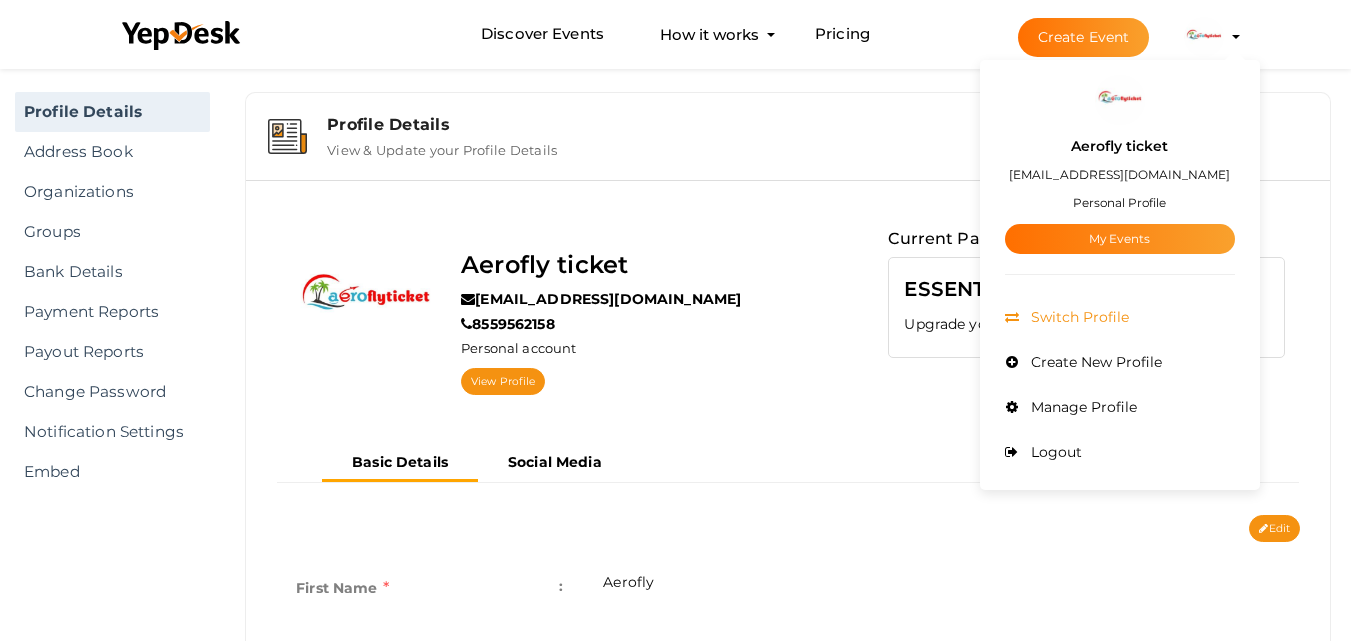 click on "Switch Profile" at bounding box center [1120, 317] 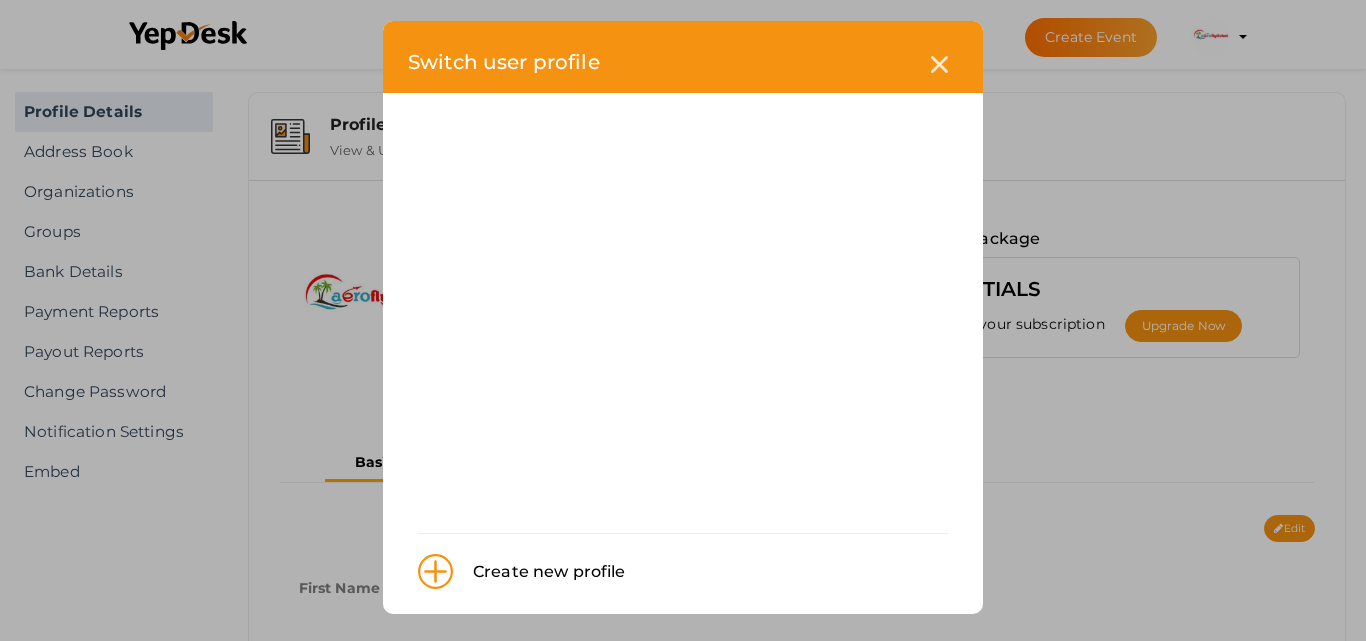 scroll, scrollTop: 12, scrollLeft: 0, axis: vertical 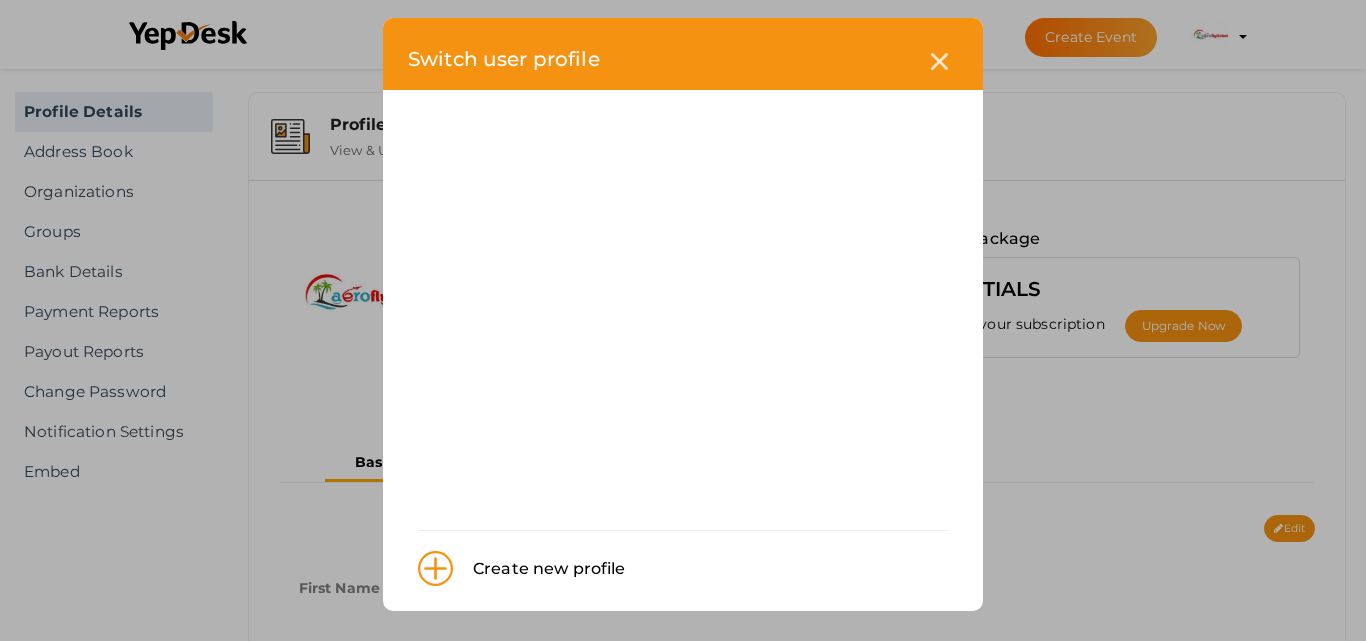 click on "Create new profile" at bounding box center (539, 569) 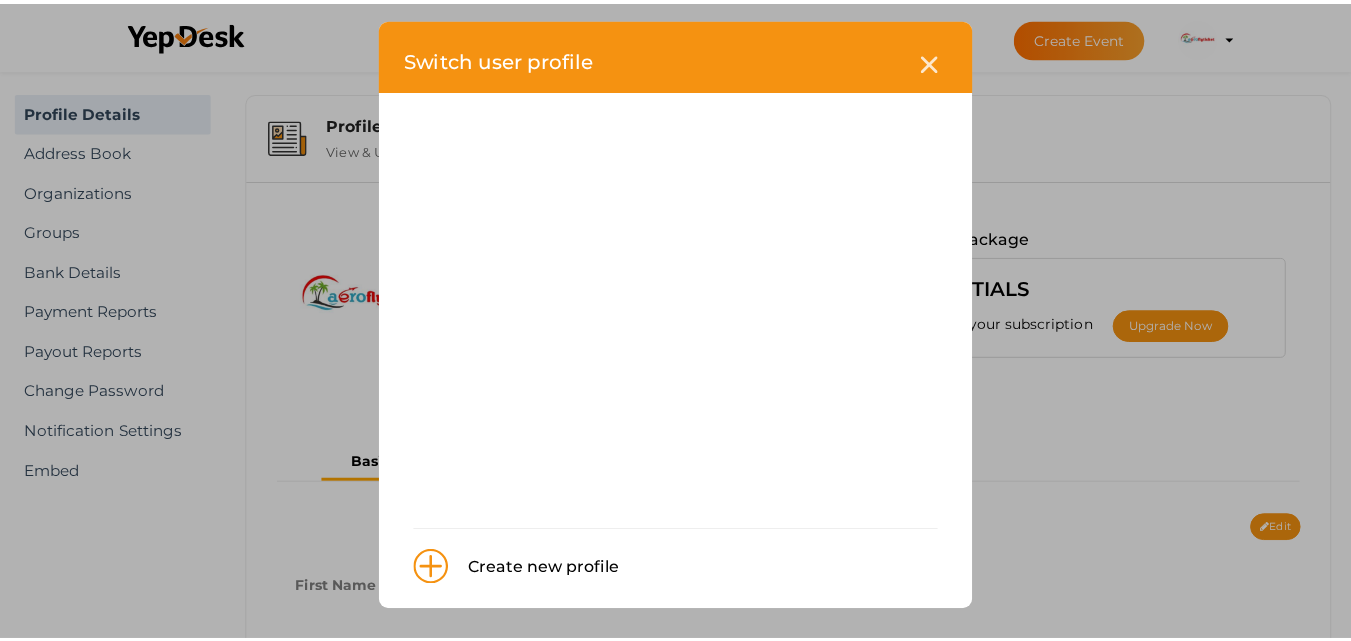 scroll, scrollTop: 0, scrollLeft: 0, axis: both 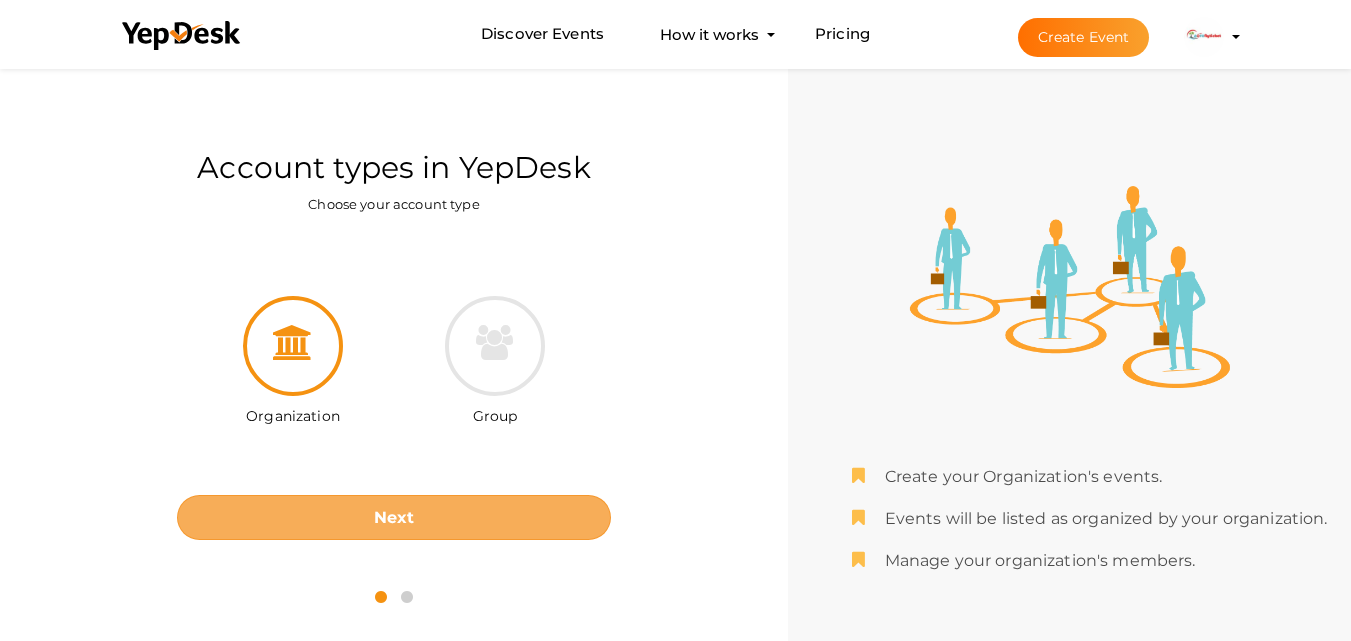 click on "Next" at bounding box center [394, 517] 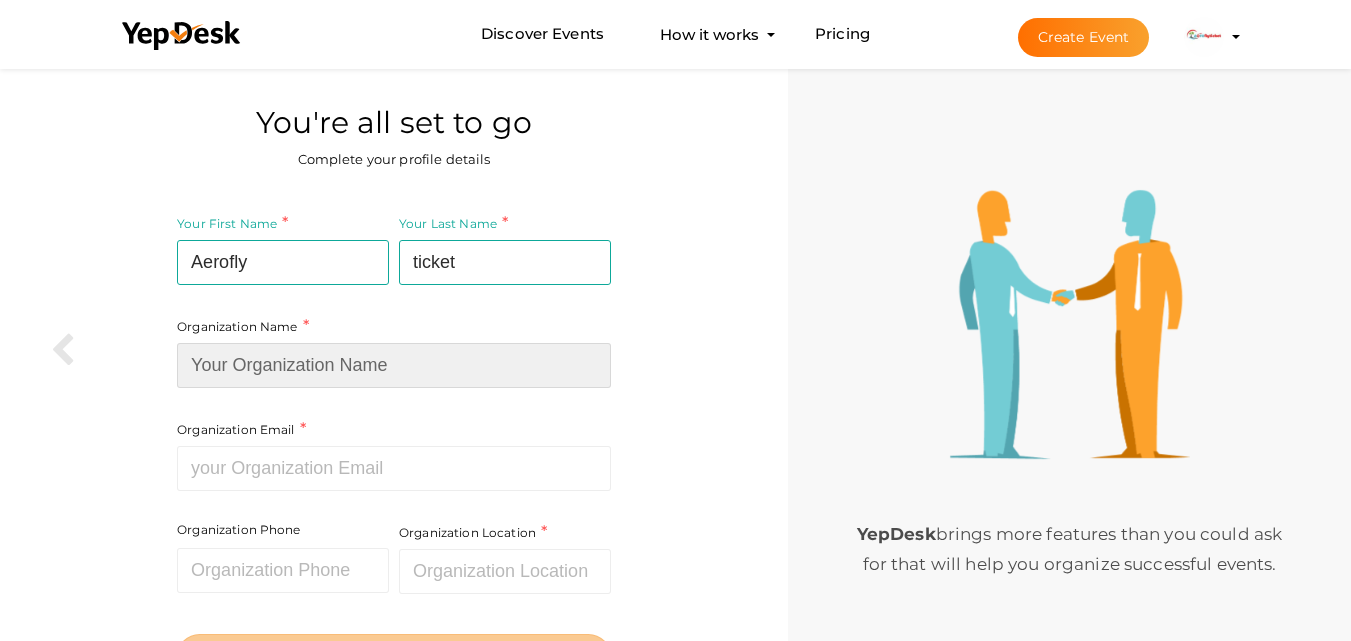 click at bounding box center (394, 365) 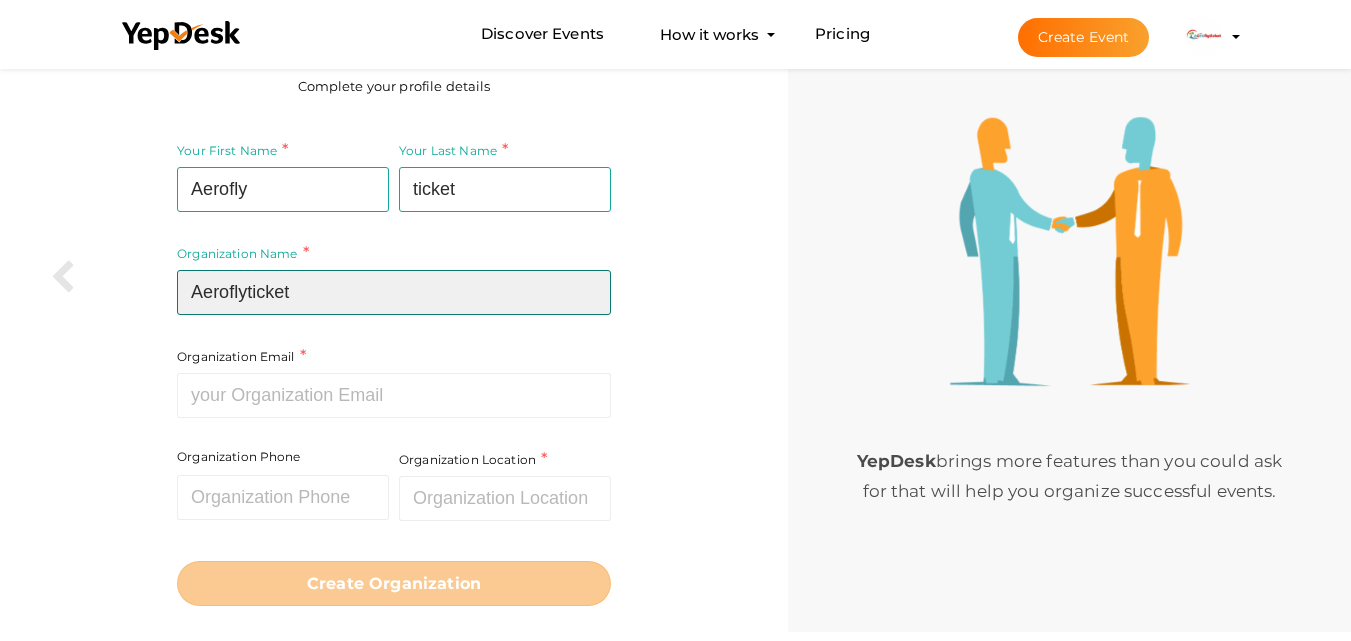 scroll, scrollTop: 113, scrollLeft: 0, axis: vertical 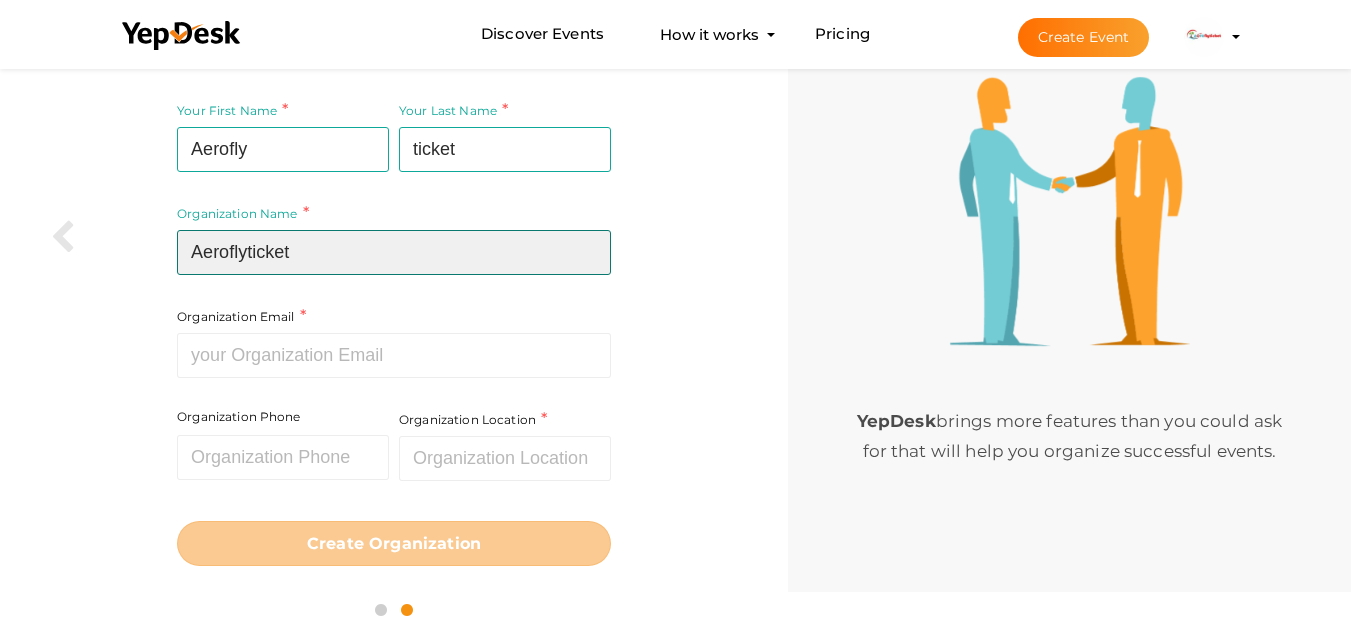 type on "Aeroflyticket" 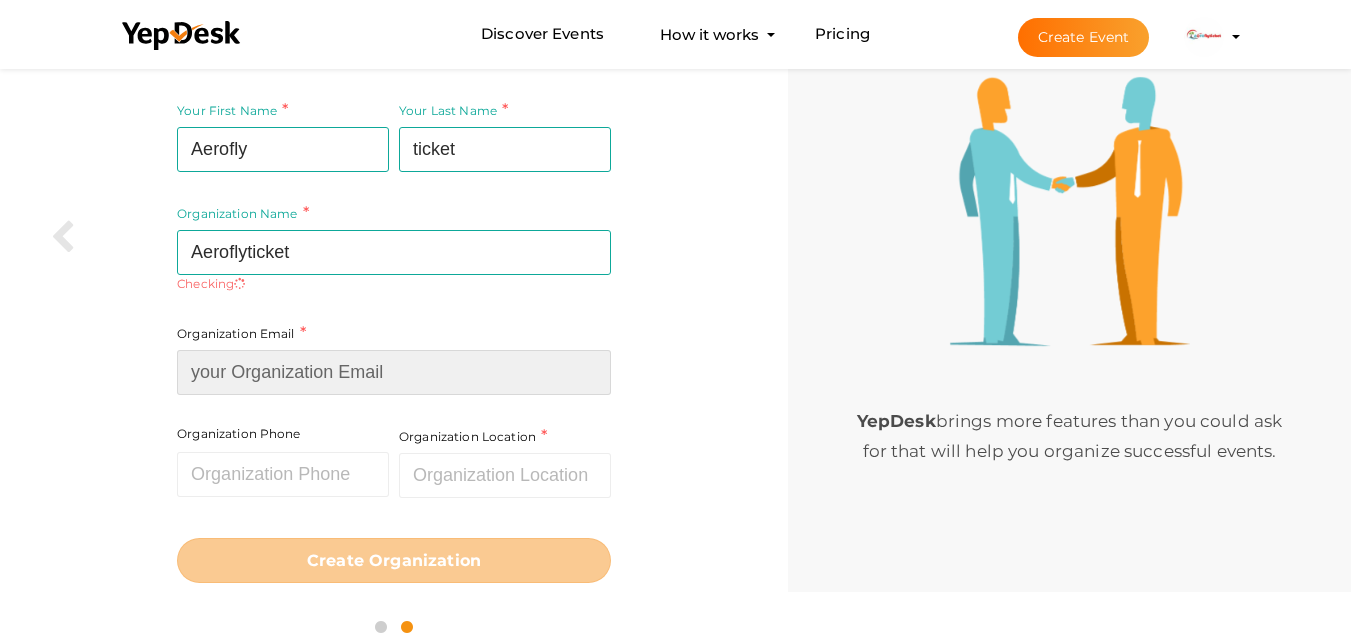 click on "Organization Email
Required.
Invalid email." at bounding box center [394, 358] 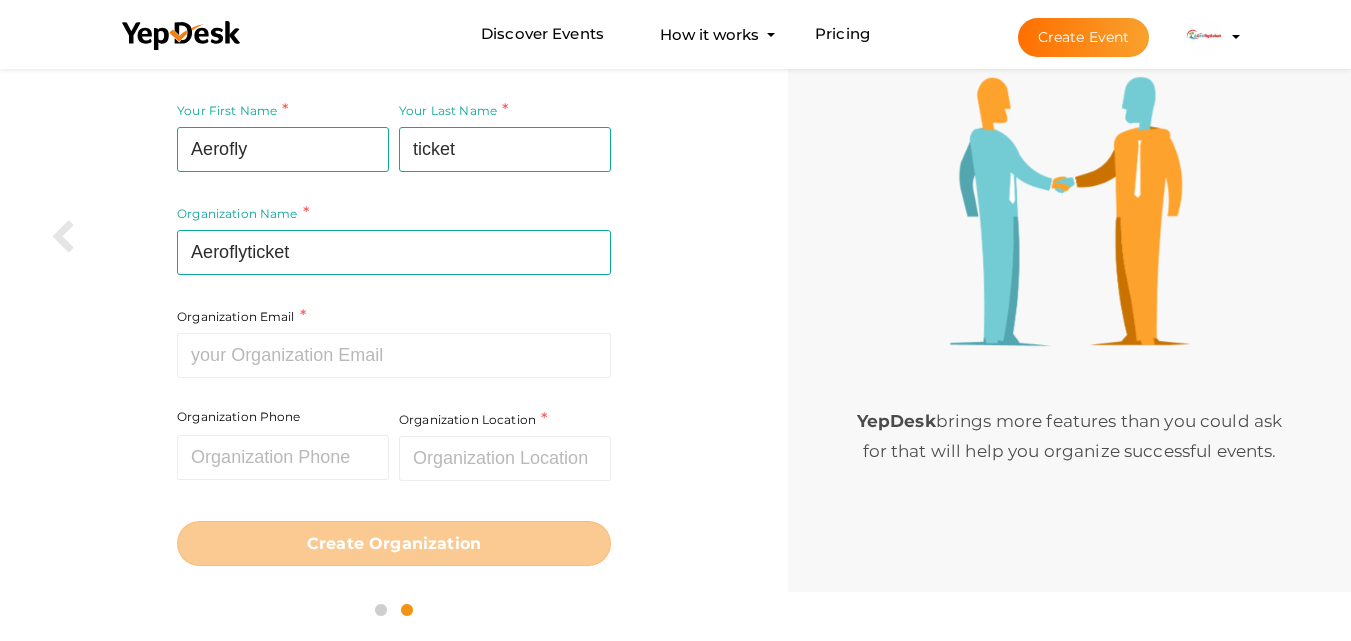 drag, startPoint x: 741, startPoint y: 358, endPoint x: 688, endPoint y: 357, distance: 53.009434 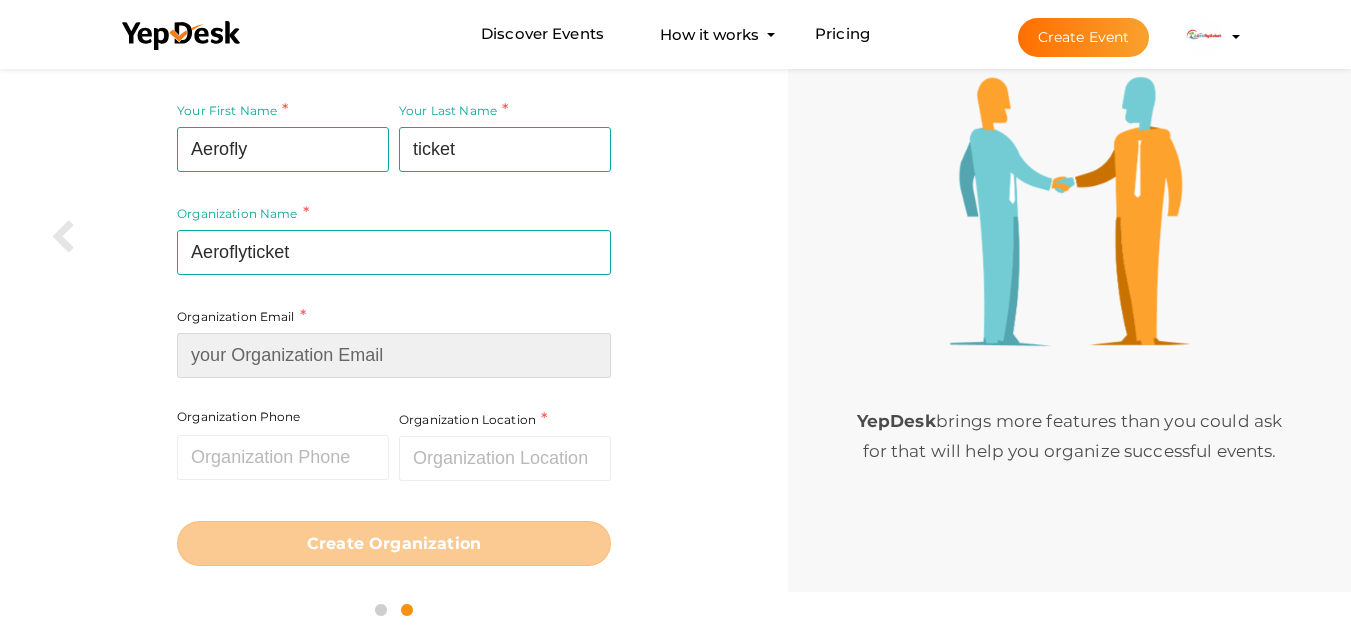click at bounding box center (394, 355) 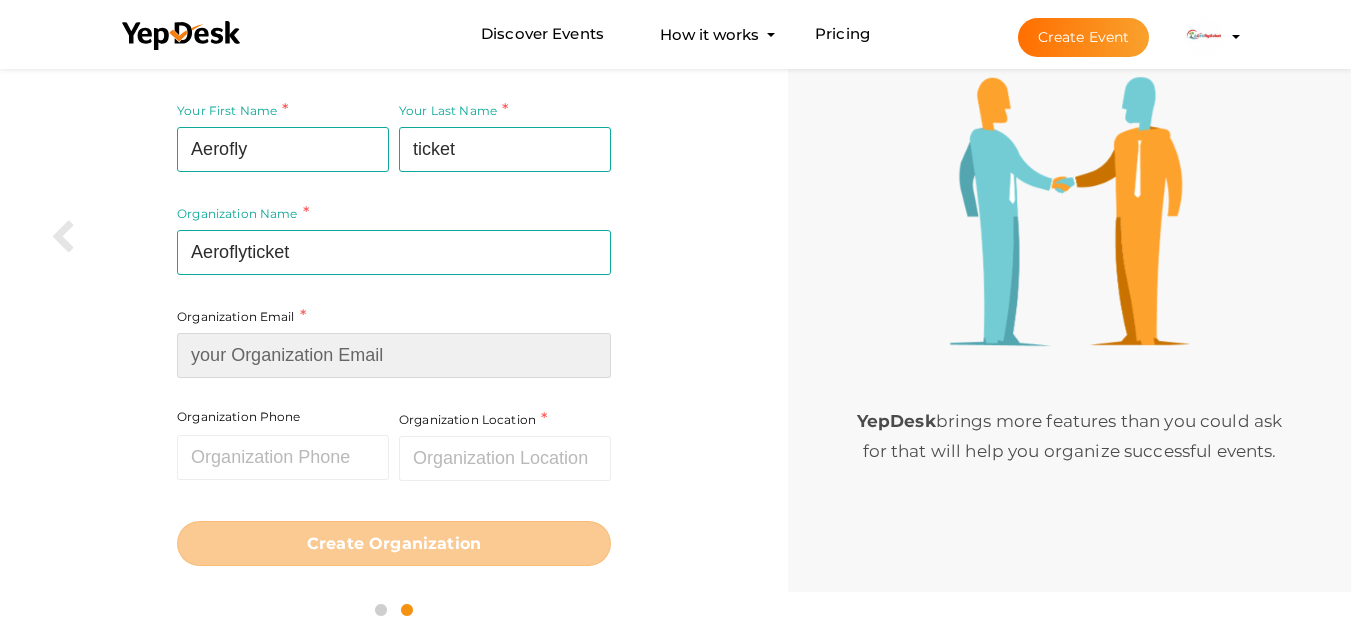 paste on "Flying@2003" 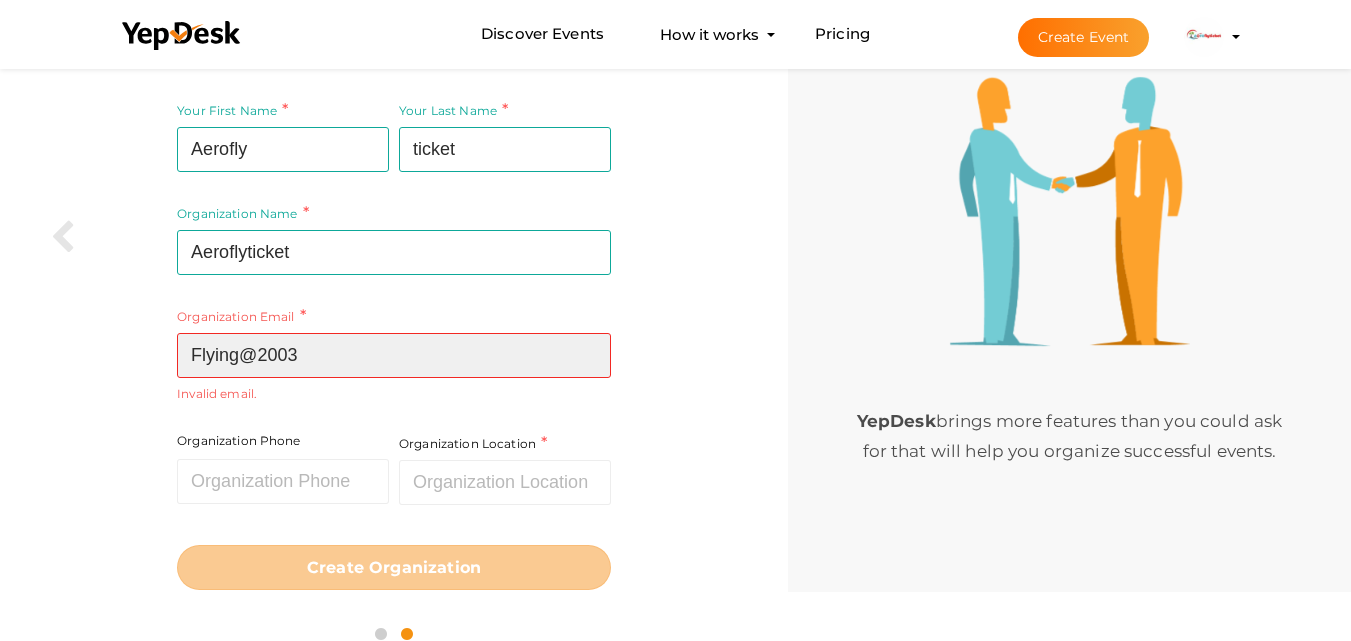 type on "Flying@2003" 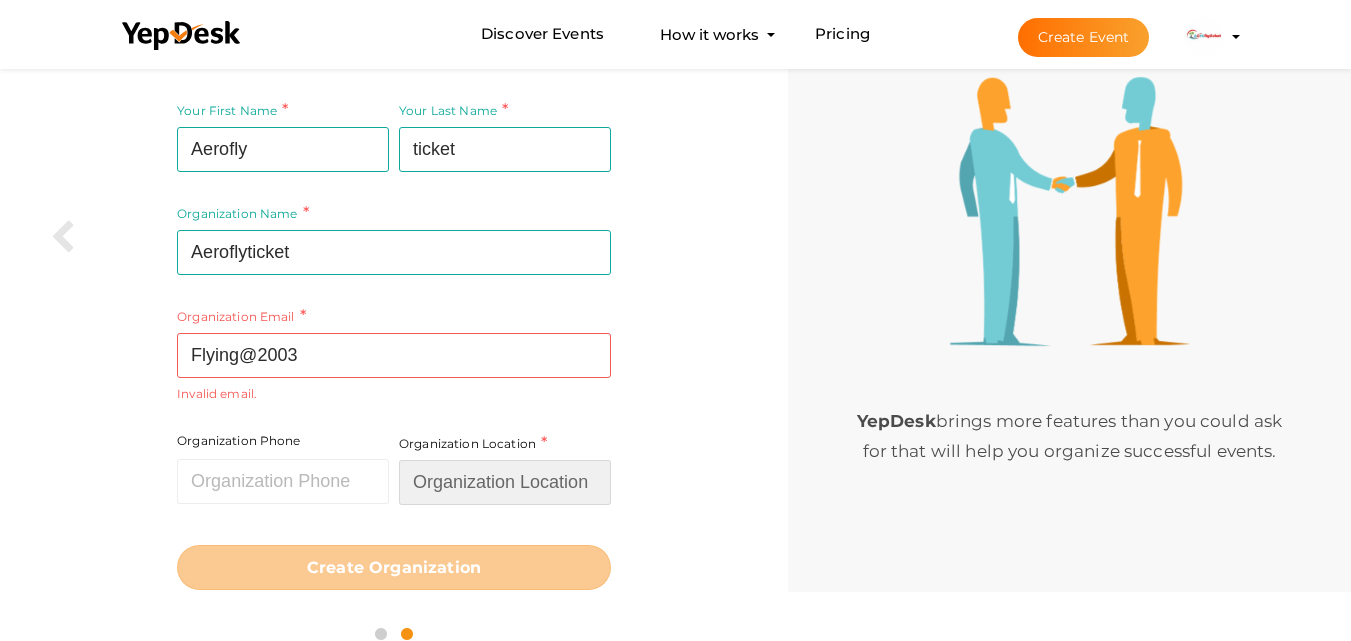 click at bounding box center (505, 482) 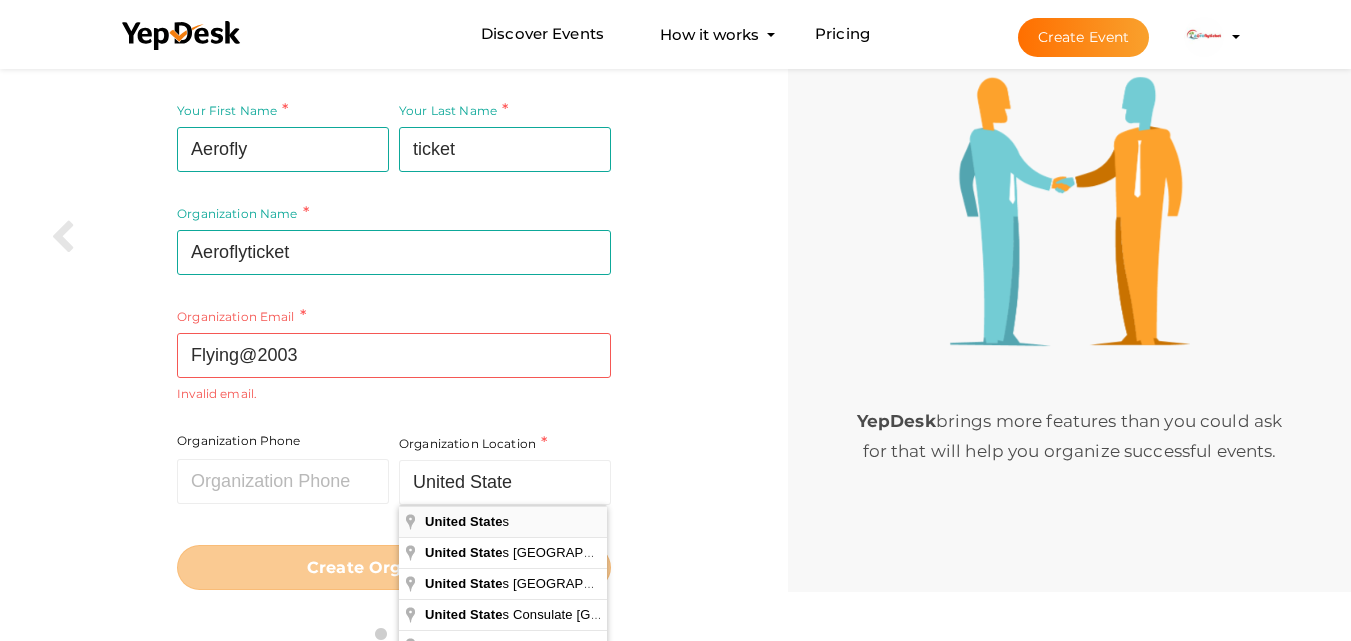 type on "[GEOGRAPHIC_DATA]" 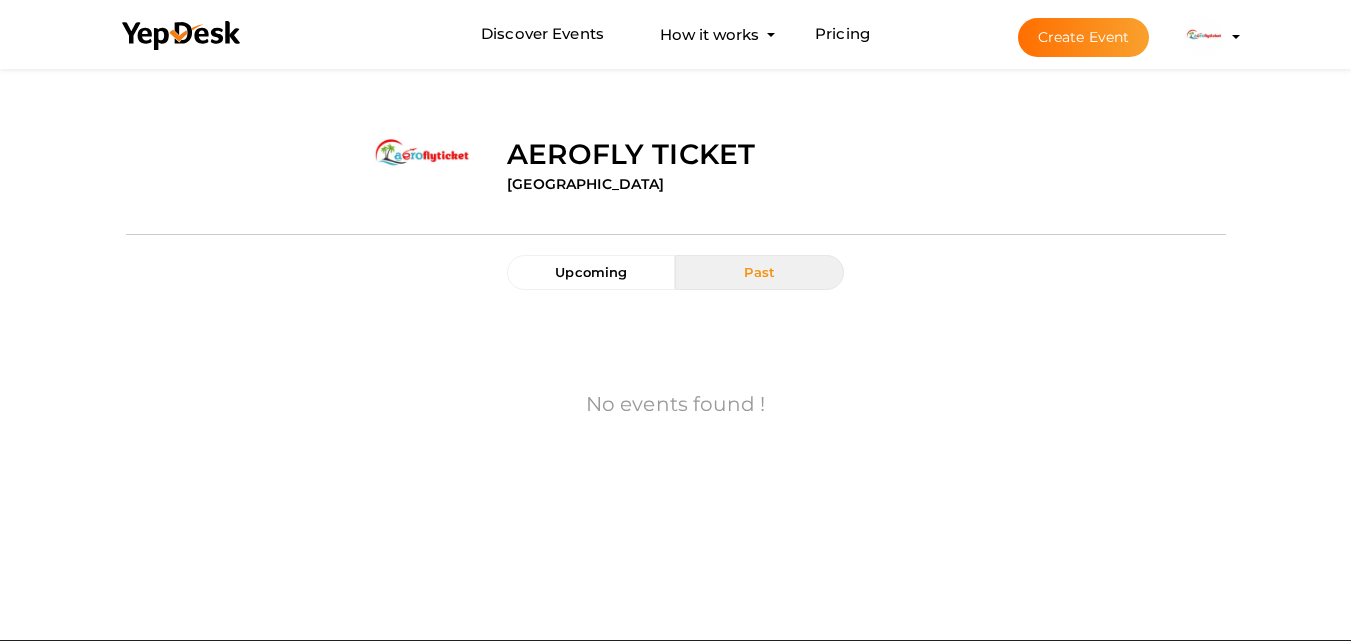 scroll, scrollTop: 167, scrollLeft: 0, axis: vertical 